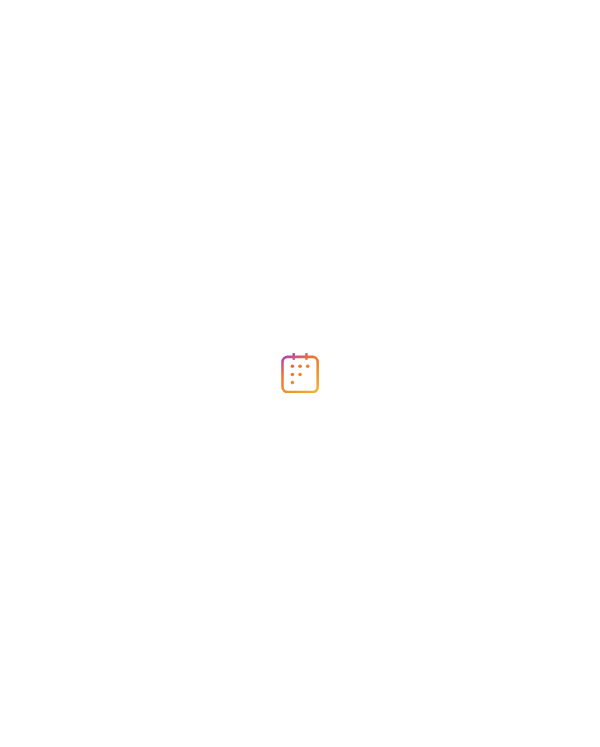 scroll, scrollTop: 0, scrollLeft: 0, axis: both 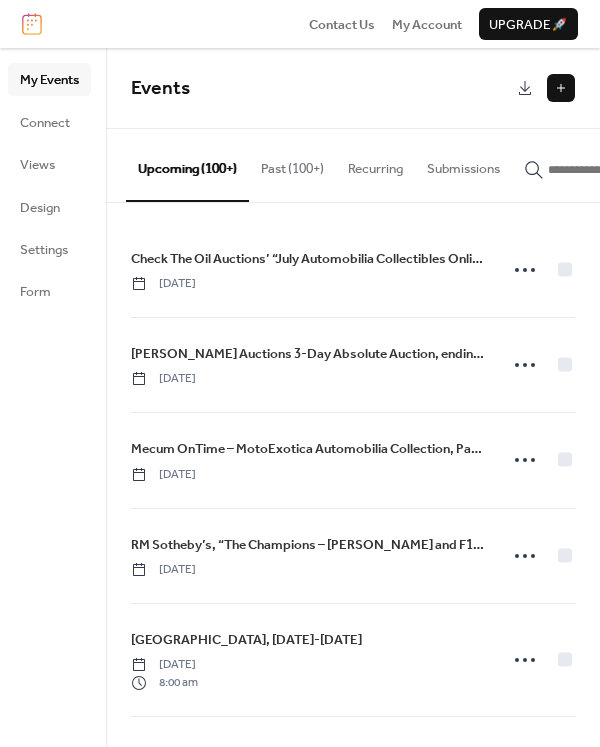 click at bounding box center [561, 88] 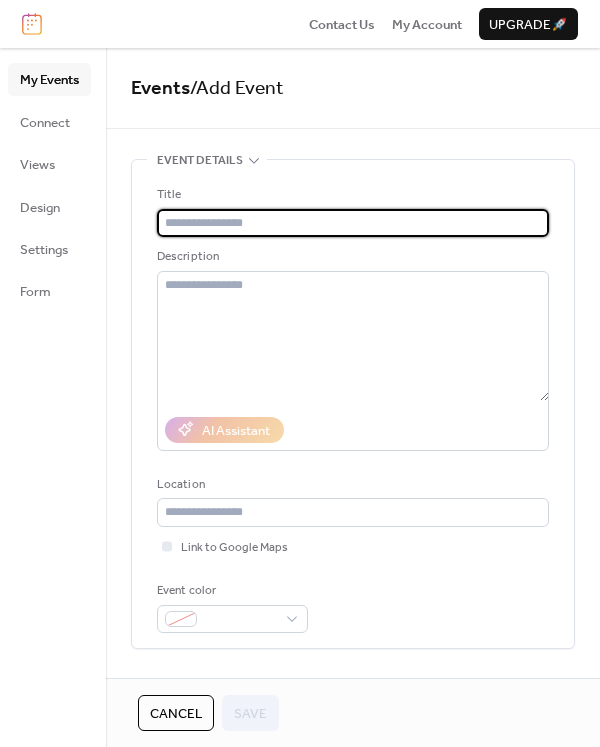 click at bounding box center [353, 223] 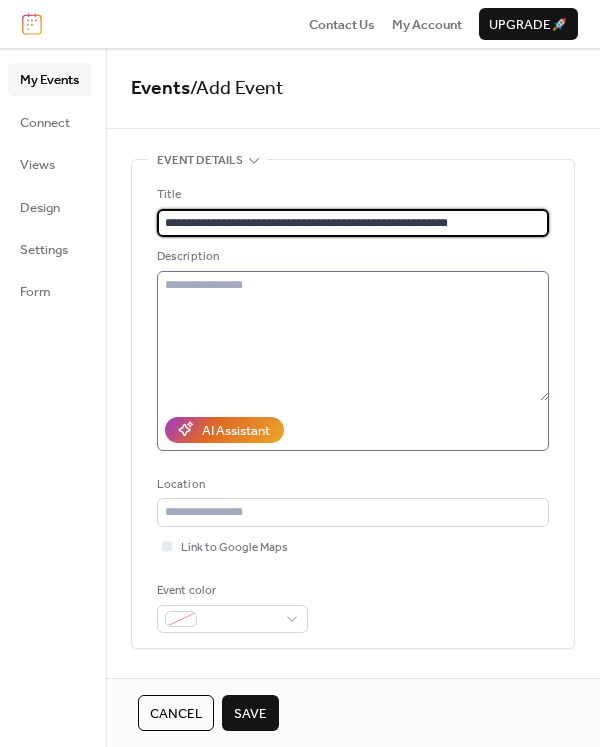 type on "**********" 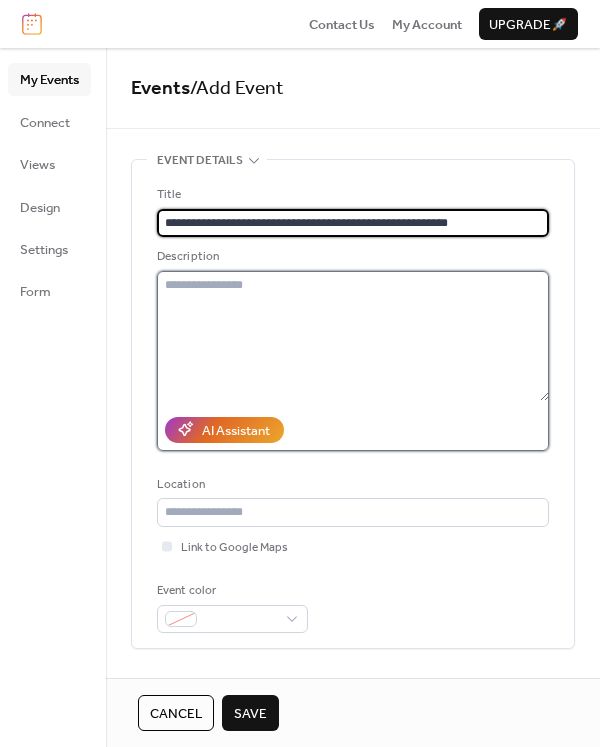 click at bounding box center [353, 336] 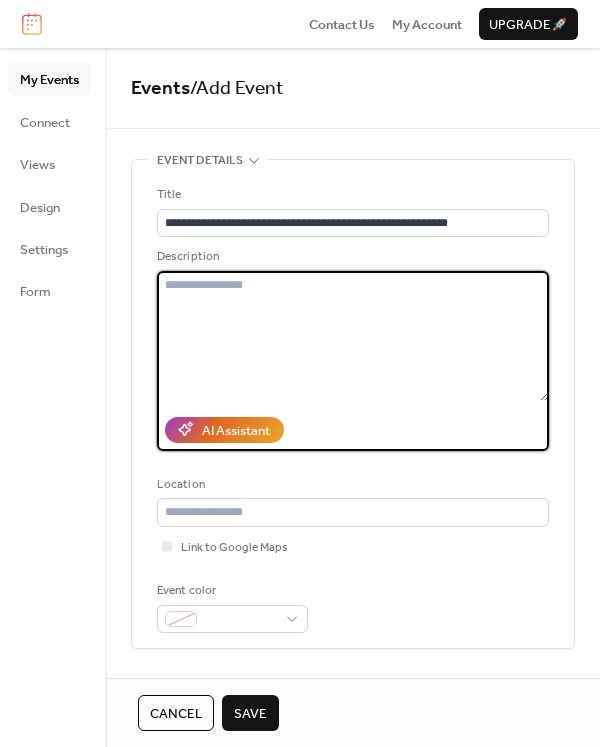 paste on "**********" 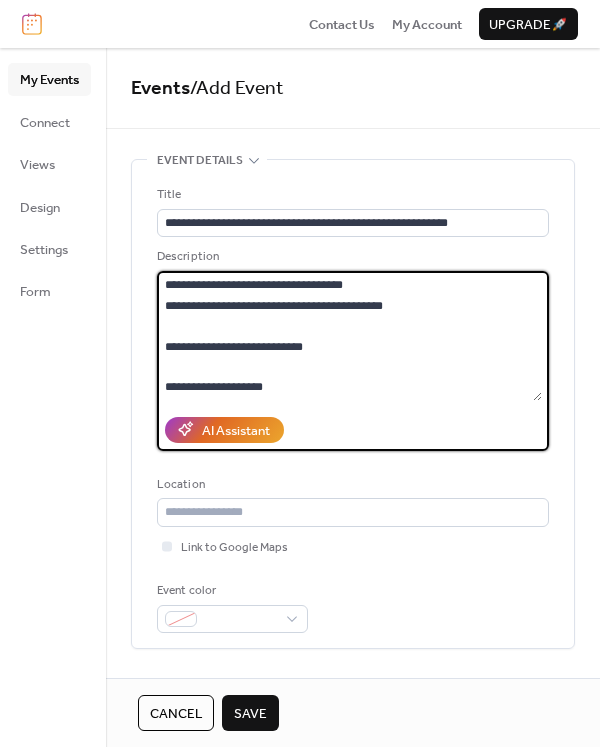 scroll, scrollTop: 0, scrollLeft: 0, axis: both 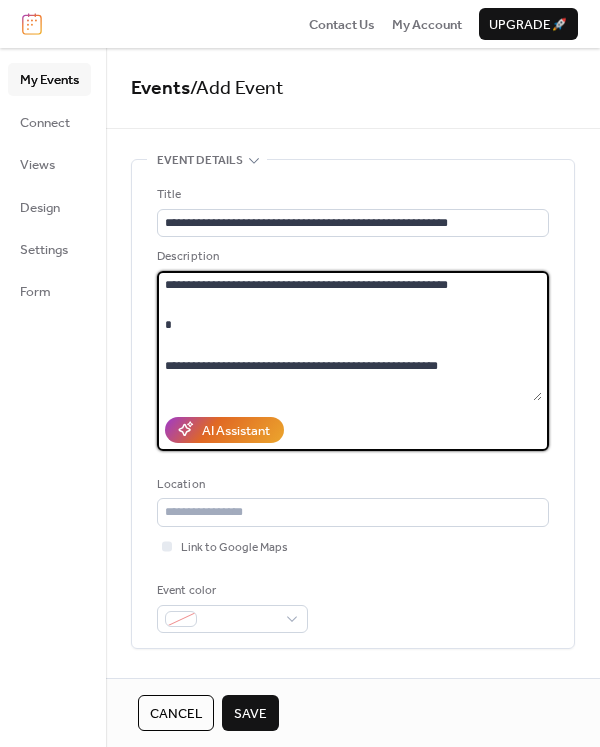 click on "**********" at bounding box center (349, 336) 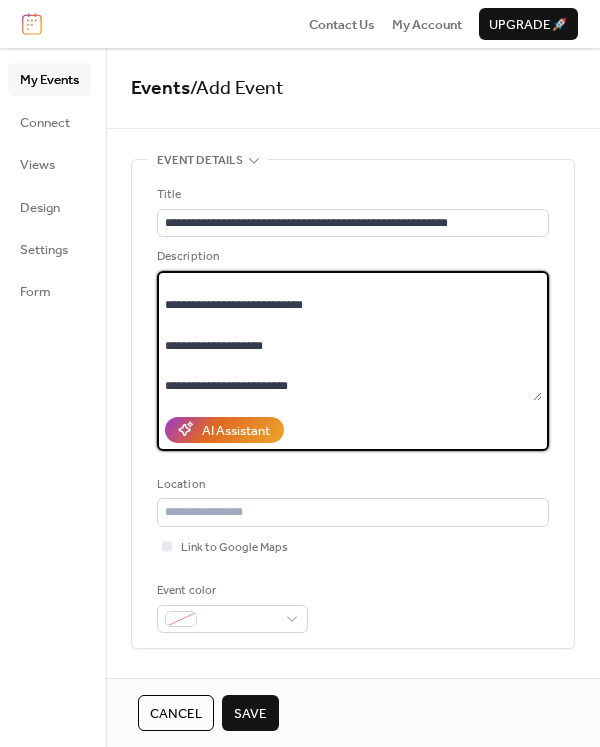 scroll, scrollTop: 224, scrollLeft: 0, axis: vertical 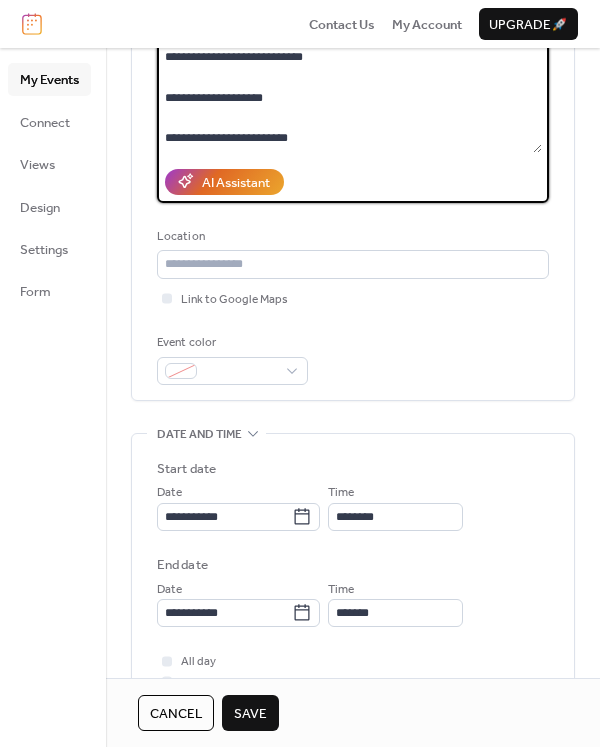 type on "**********" 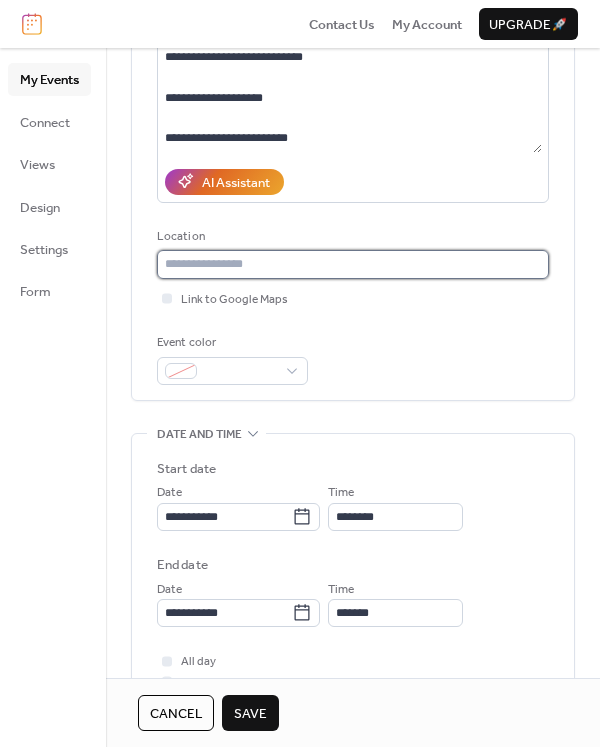 click at bounding box center (353, 264) 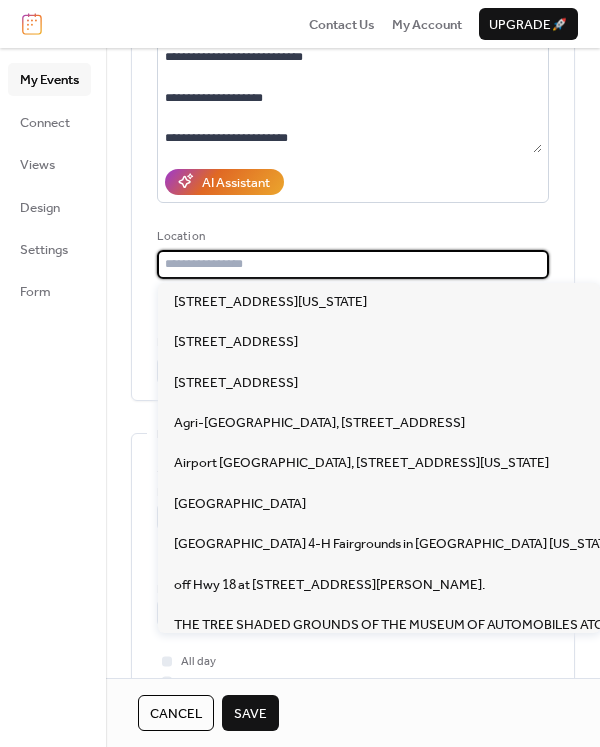 paste on "**********" 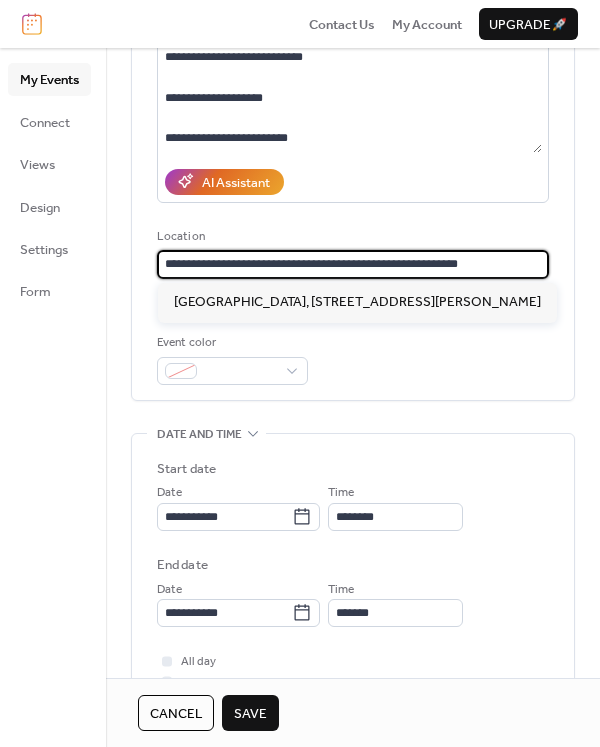 type on "**********" 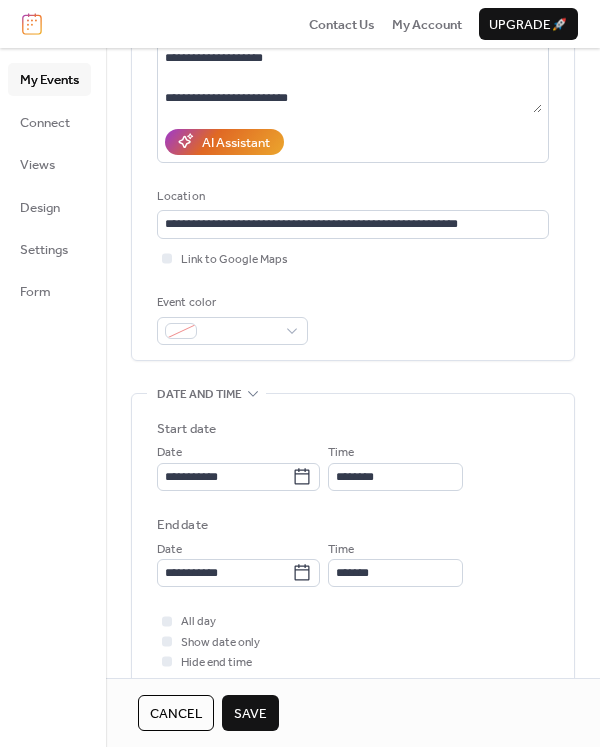 scroll, scrollTop: 303, scrollLeft: 0, axis: vertical 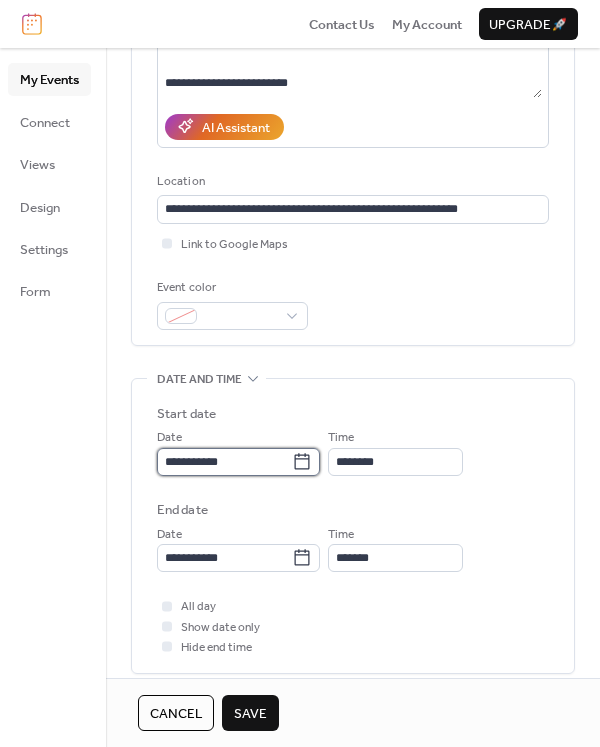 click on "**********" at bounding box center [224, 462] 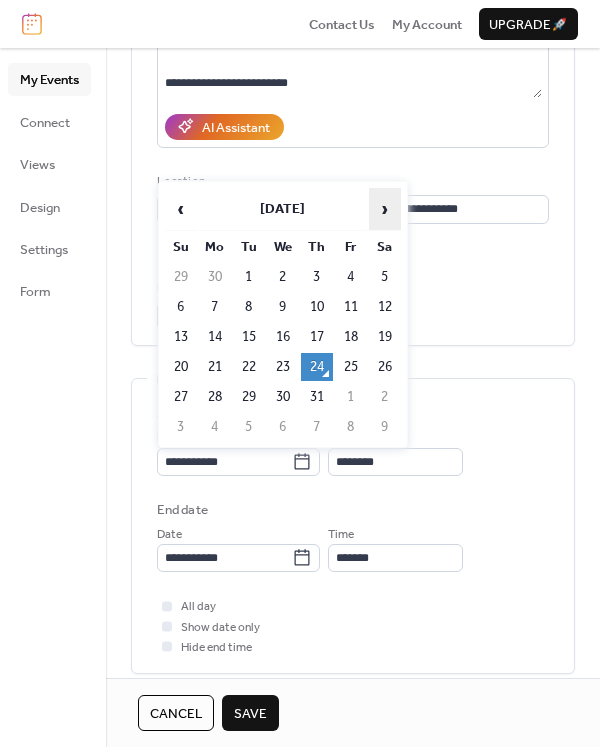 click on "›" at bounding box center (385, 209) 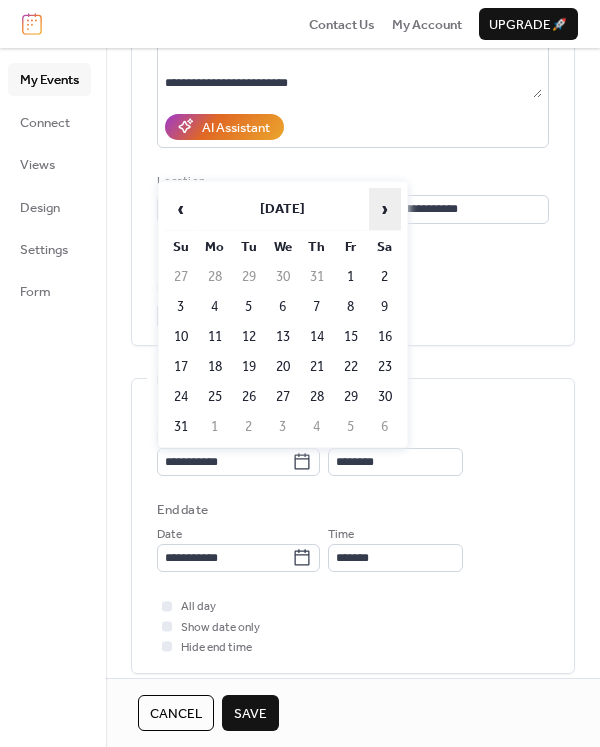 click on "›" at bounding box center [385, 209] 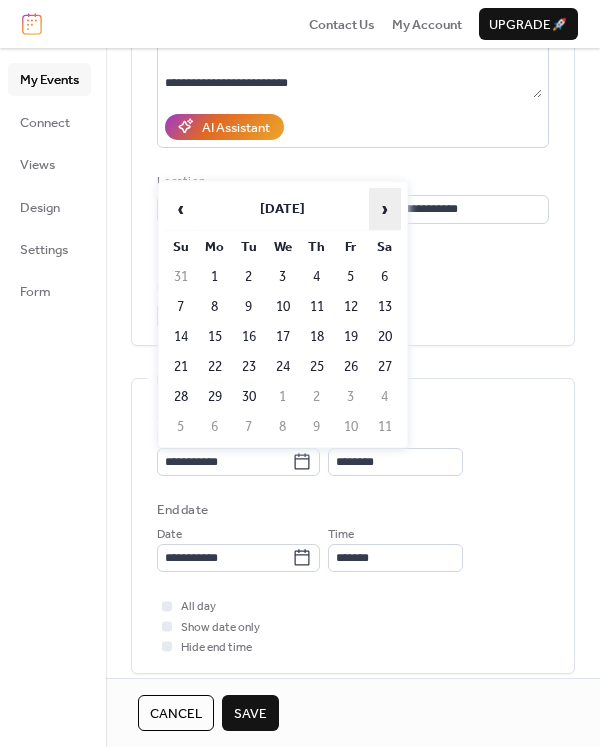 click on "›" at bounding box center (385, 209) 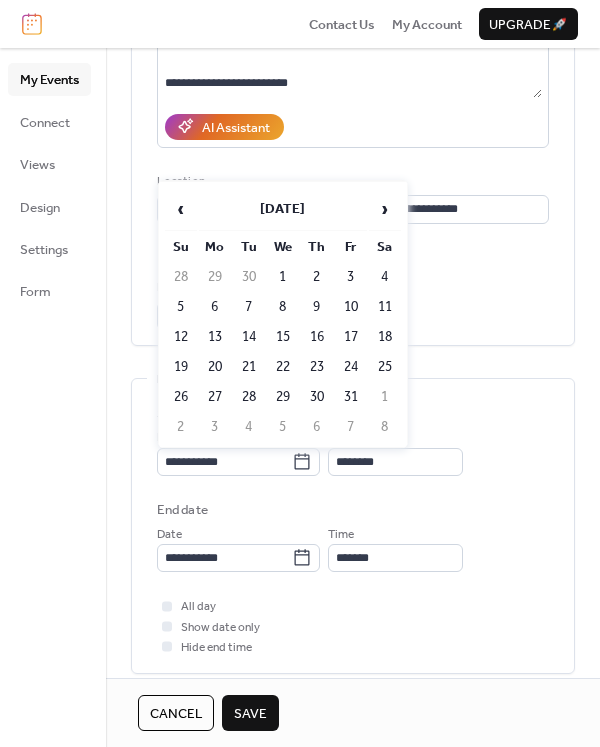 click on "19" at bounding box center [181, 367] 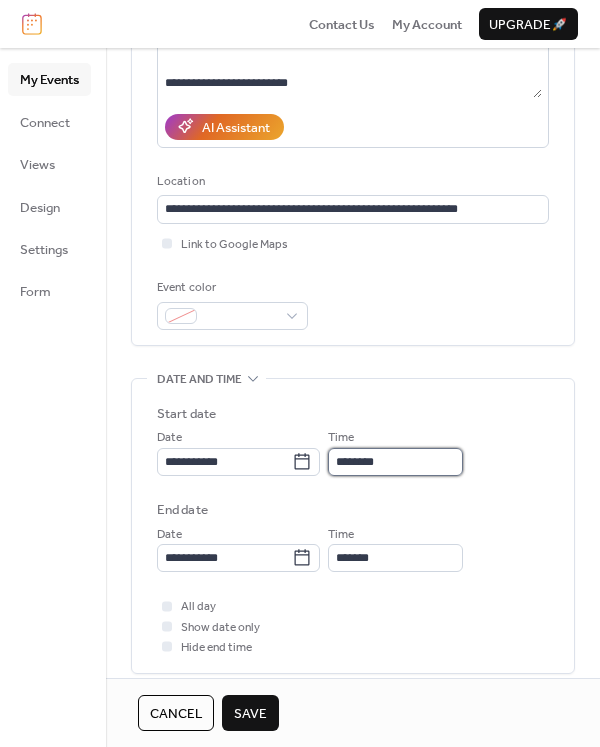 click on "********" at bounding box center [395, 462] 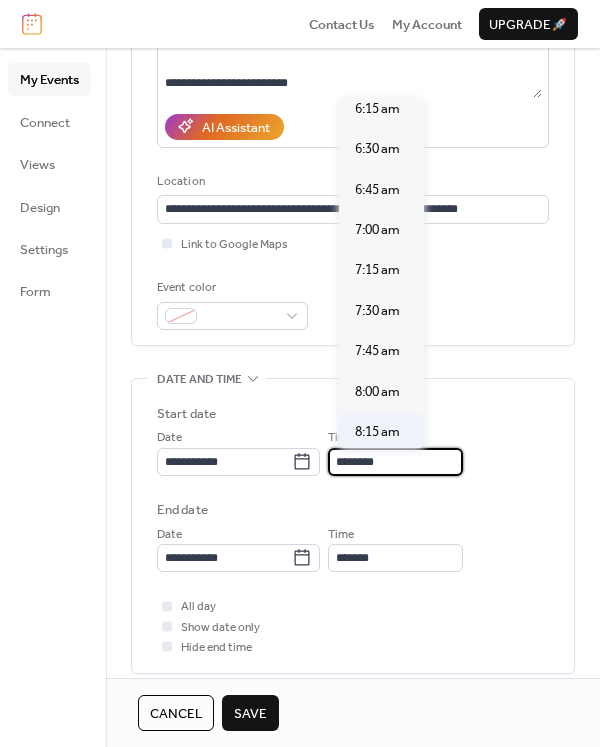 scroll, scrollTop: 1046, scrollLeft: 0, axis: vertical 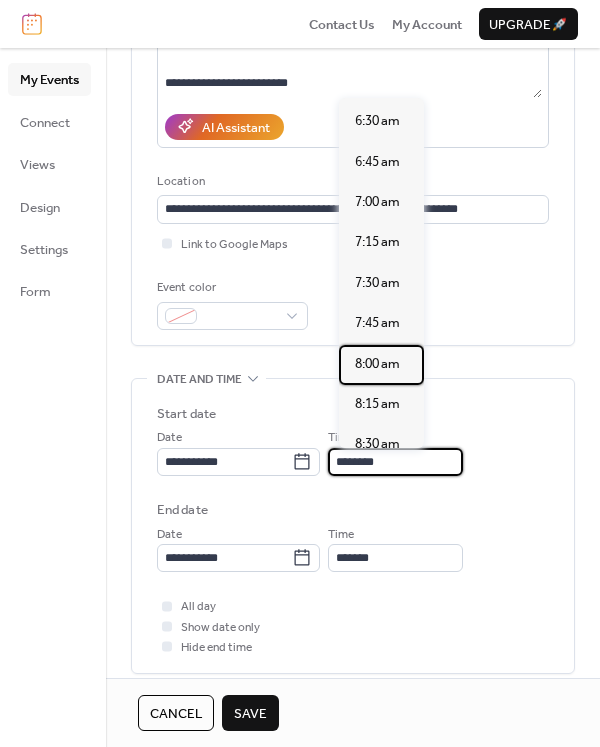 click on "8:00 am" at bounding box center (377, 364) 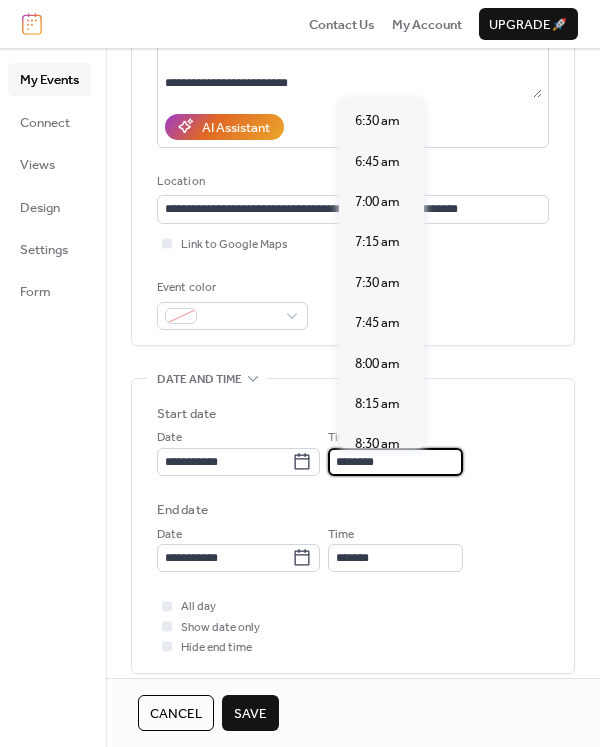 type on "*******" 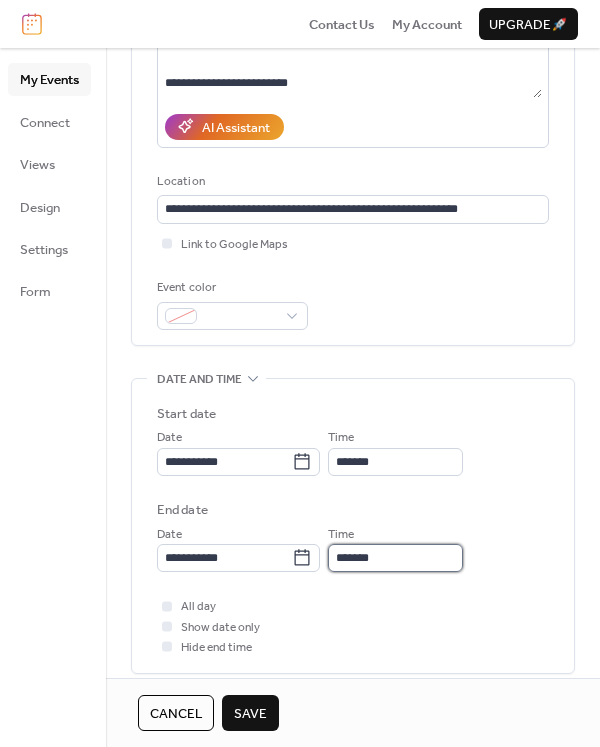click on "*******" at bounding box center (395, 558) 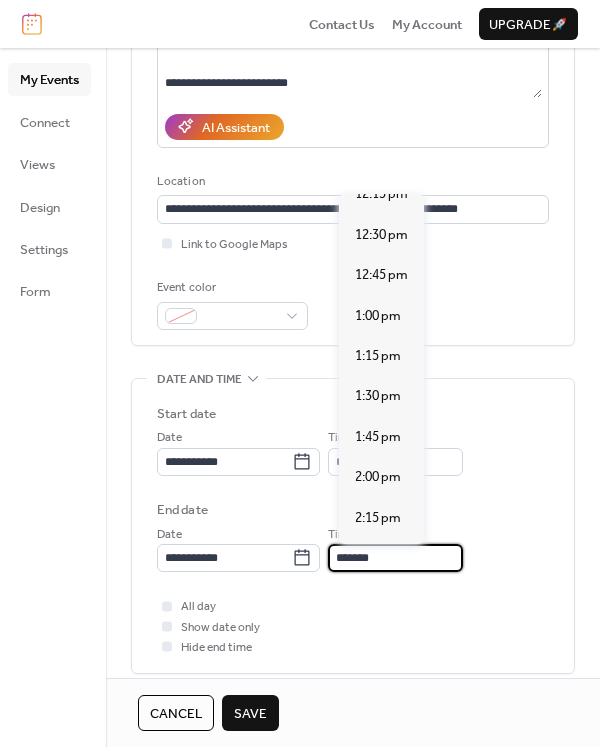 scroll, scrollTop: 662, scrollLeft: 0, axis: vertical 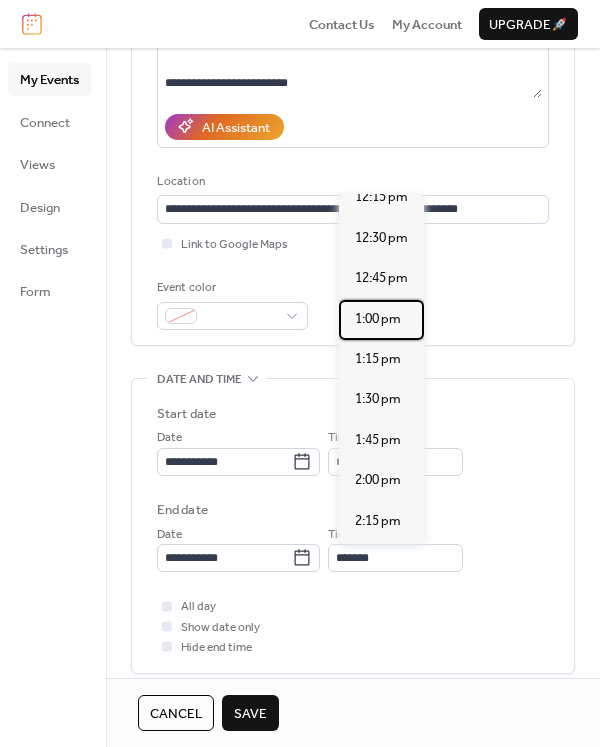 click on "1:00 pm" at bounding box center [378, 319] 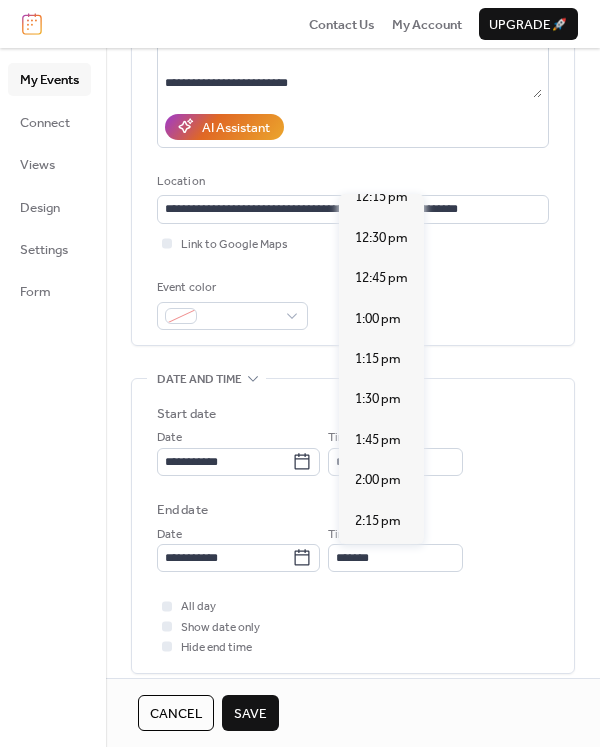 type on "*******" 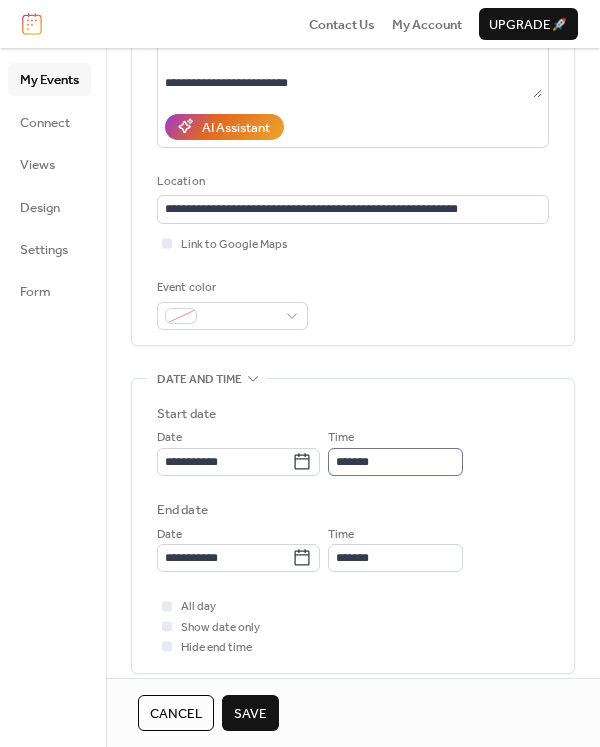 scroll, scrollTop: 1, scrollLeft: 0, axis: vertical 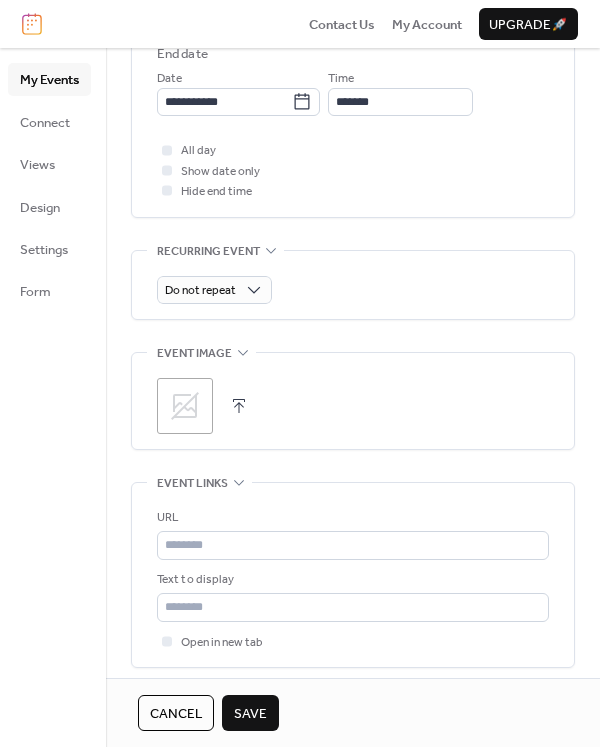 click at bounding box center [239, 406] 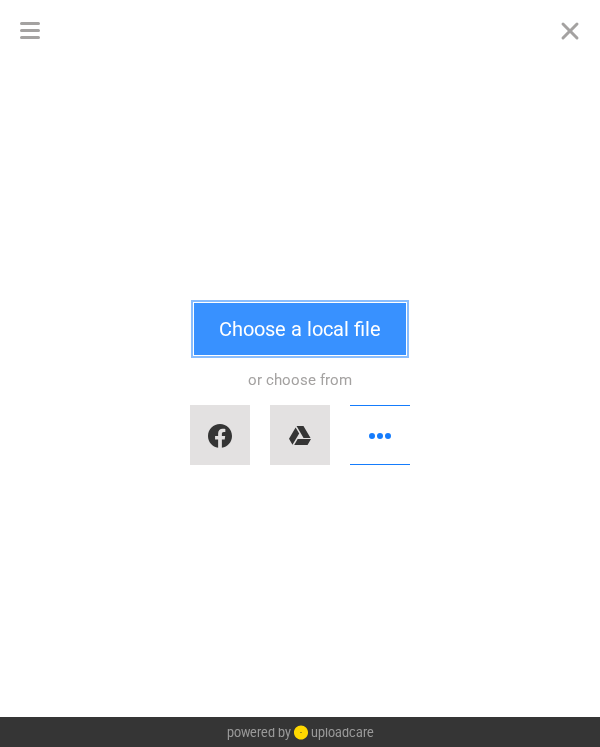 click on "Choose a local file" at bounding box center [300, 329] 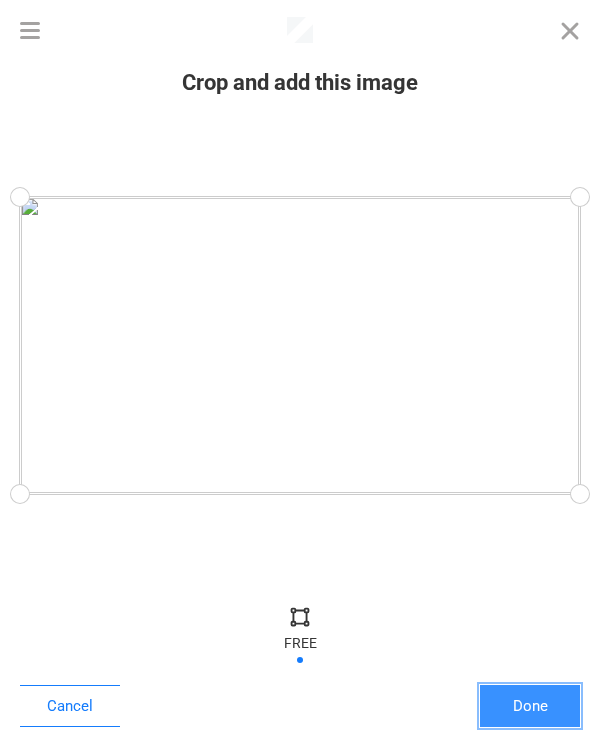 click on "Done" at bounding box center (530, 706) 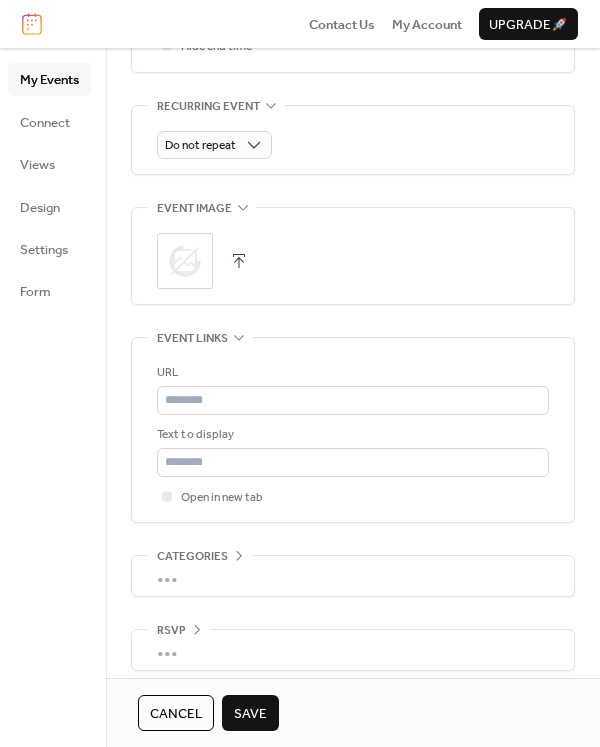 scroll, scrollTop: 917, scrollLeft: 0, axis: vertical 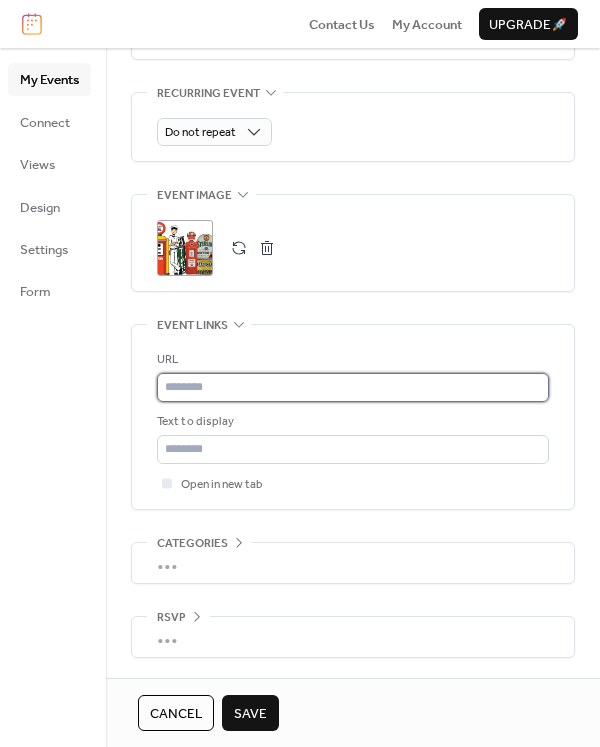 click at bounding box center [353, 387] 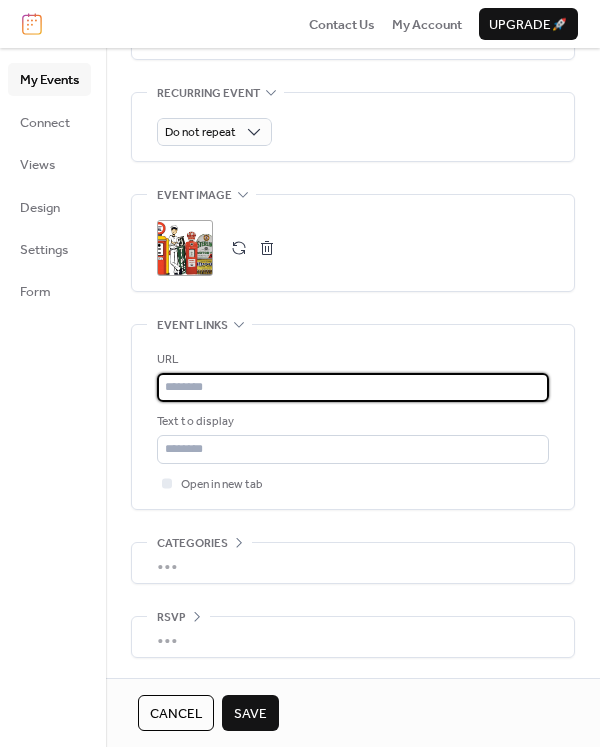 paste on "**********" 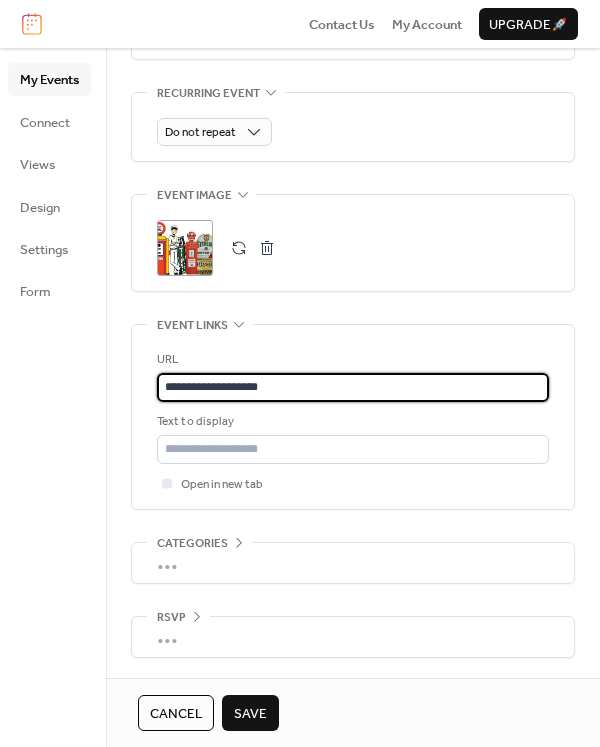 type on "**********" 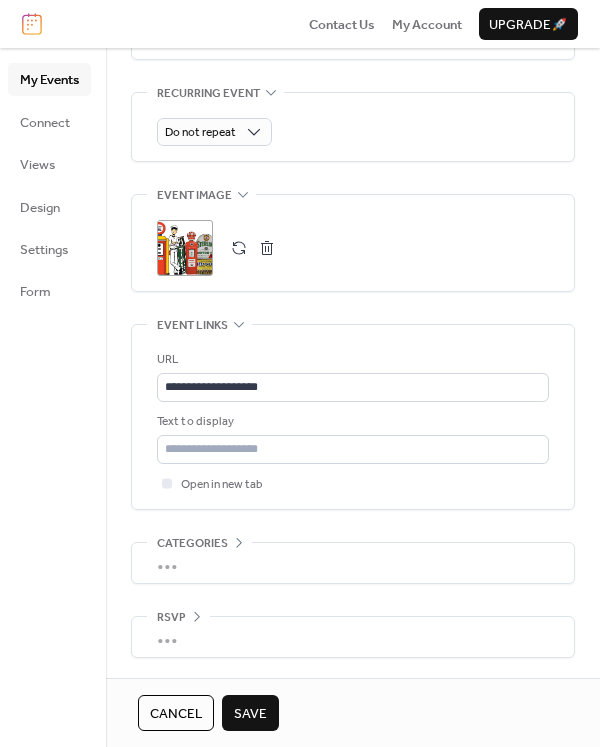 click on "**********" at bounding box center (353, -40) 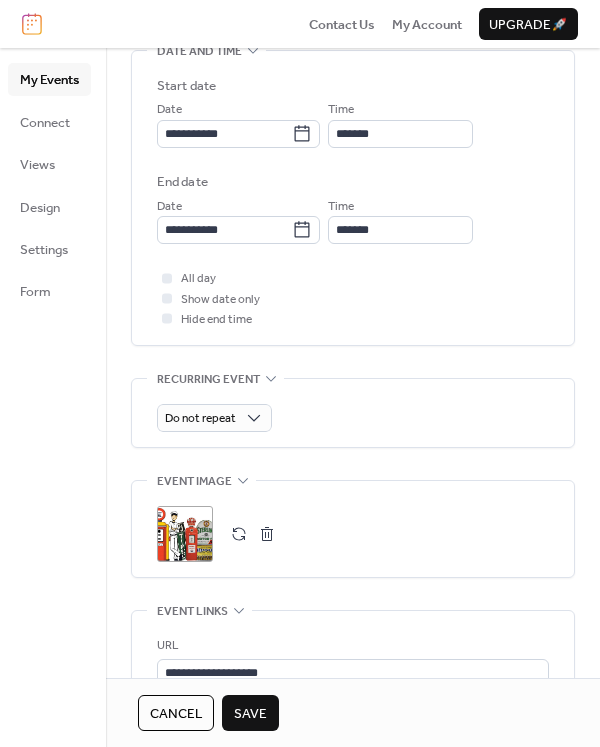 scroll, scrollTop: 0, scrollLeft: 0, axis: both 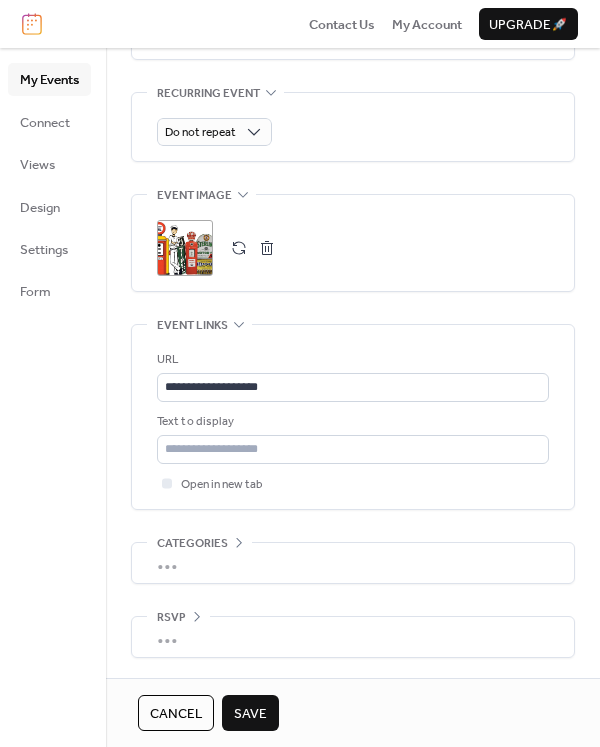 click on "Save" at bounding box center [250, 714] 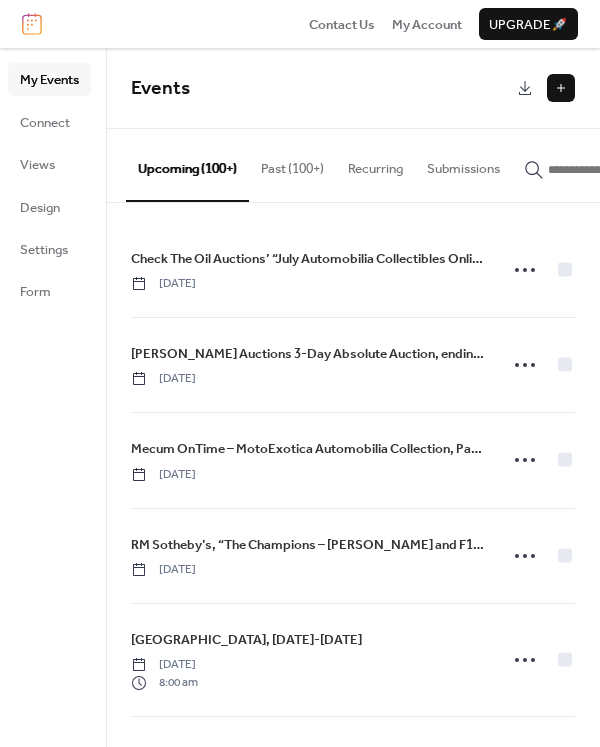 click at bounding box center (561, 88) 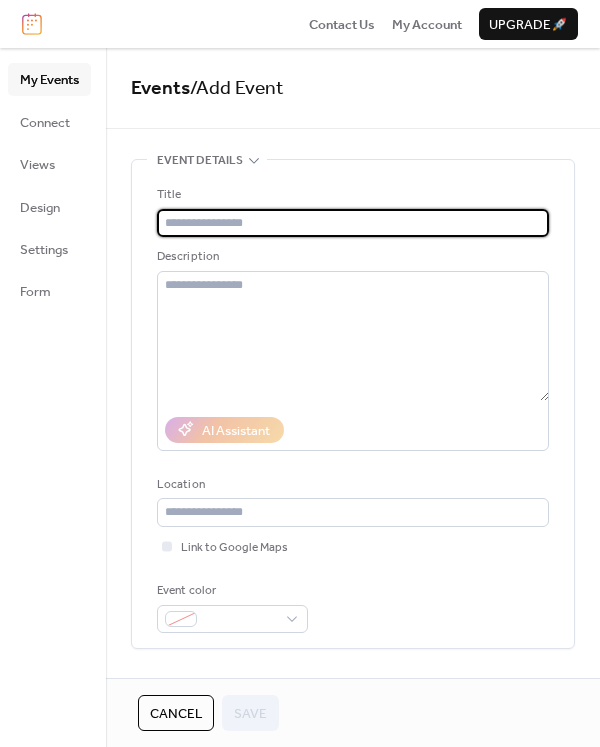 paste on "**********" 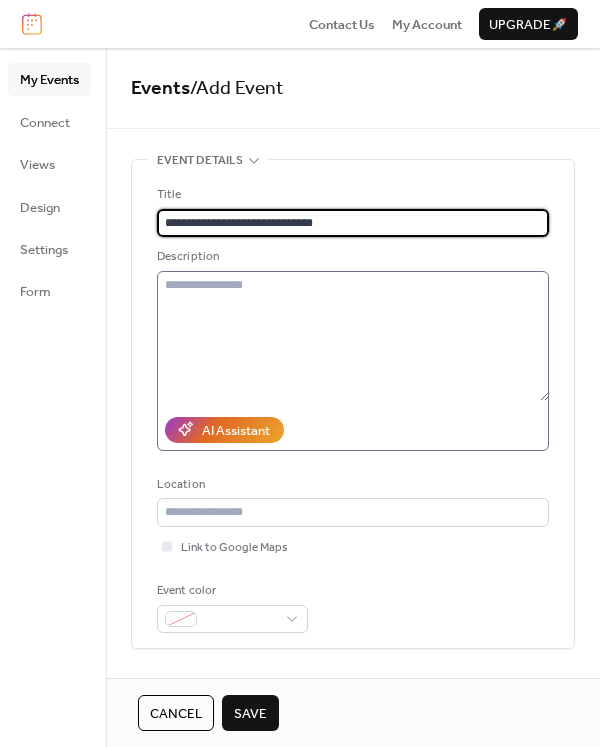 type on "**********" 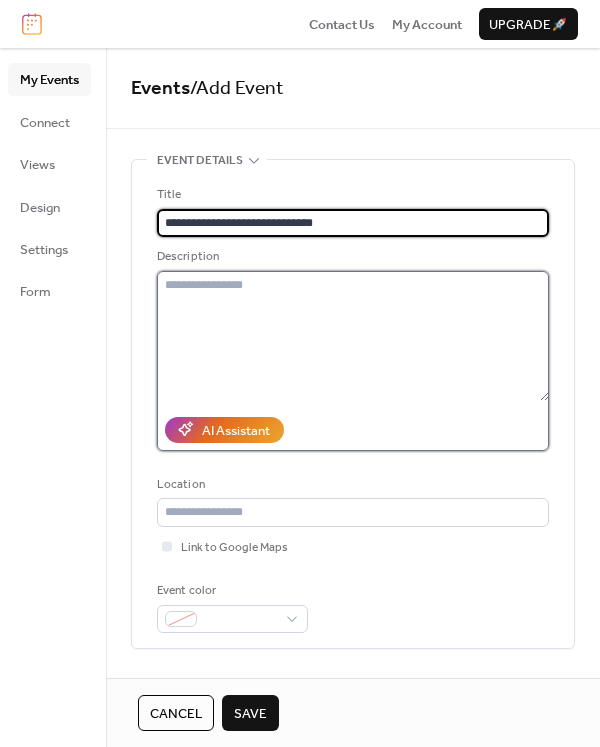 click at bounding box center [353, 336] 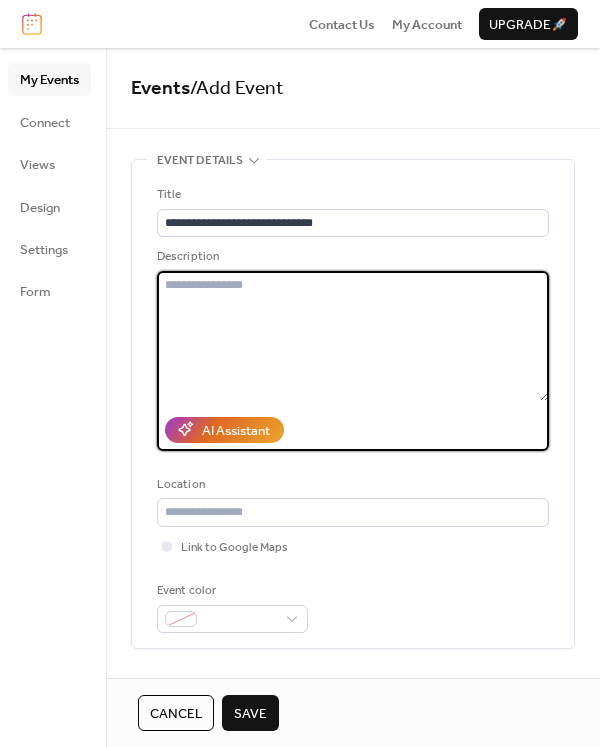 click at bounding box center [353, 336] 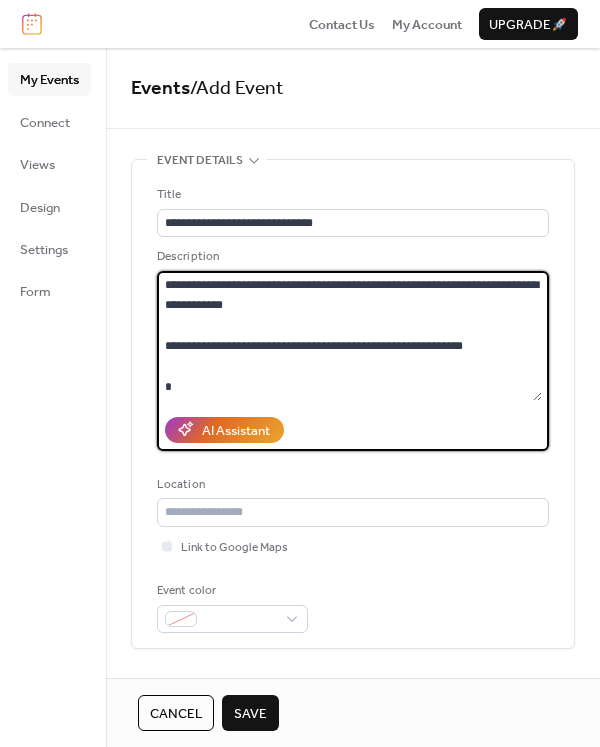 scroll, scrollTop: 242, scrollLeft: 0, axis: vertical 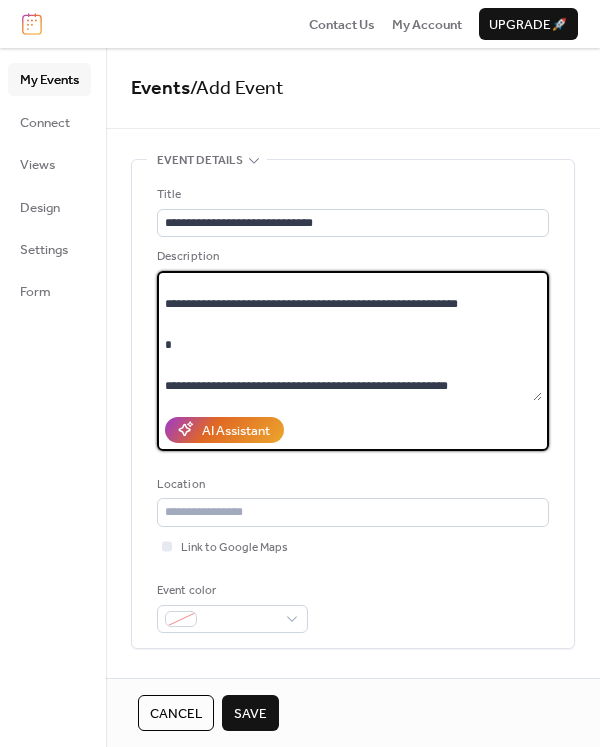 click on "**********" at bounding box center (349, 336) 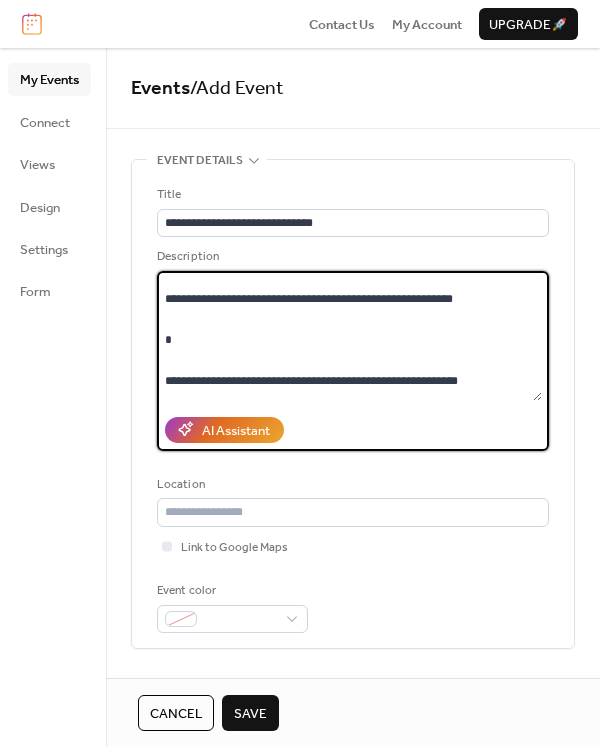 scroll, scrollTop: 65, scrollLeft: 0, axis: vertical 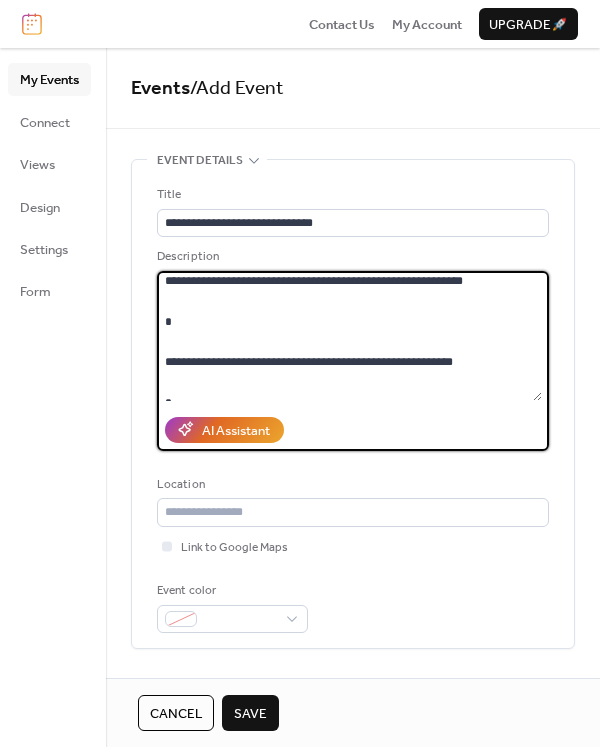 click on "**********" at bounding box center (349, 336) 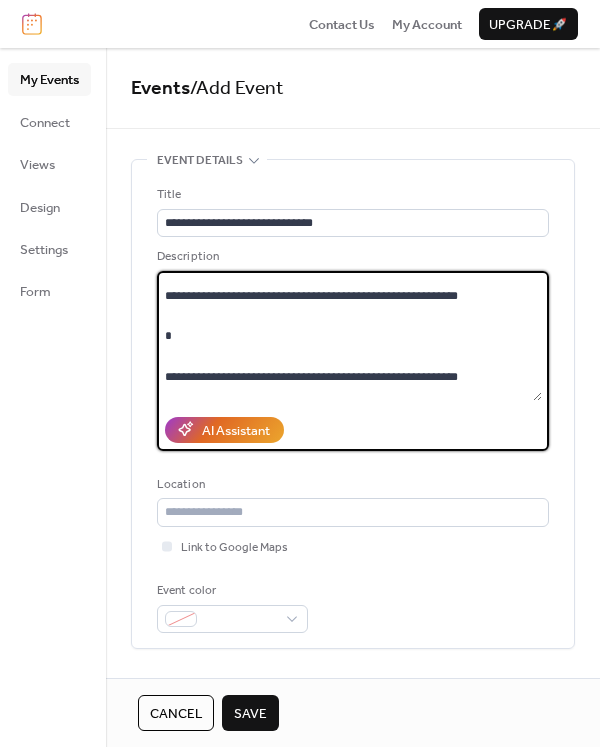 scroll, scrollTop: 102, scrollLeft: 0, axis: vertical 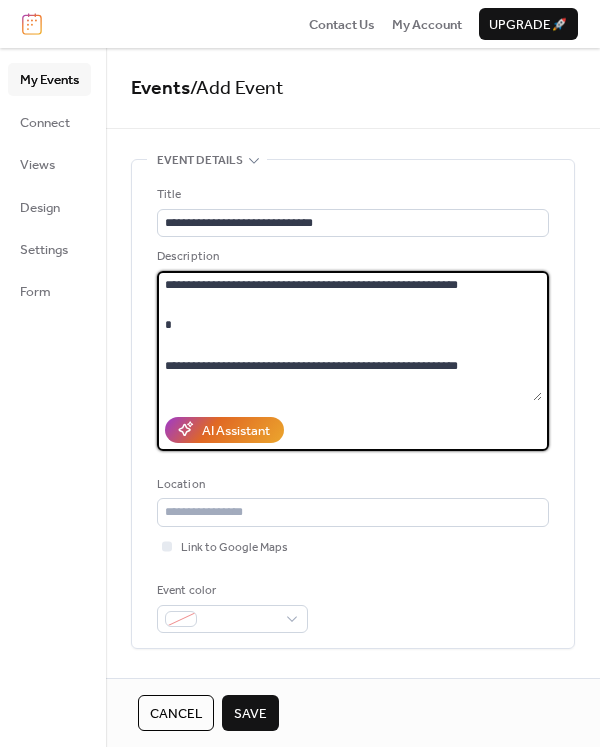 click on "**********" at bounding box center [349, 336] 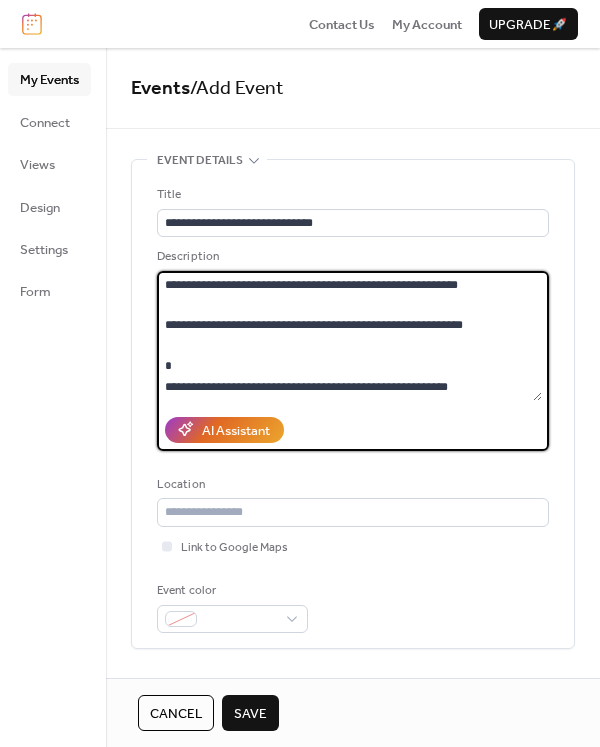 scroll, scrollTop: 135, scrollLeft: 0, axis: vertical 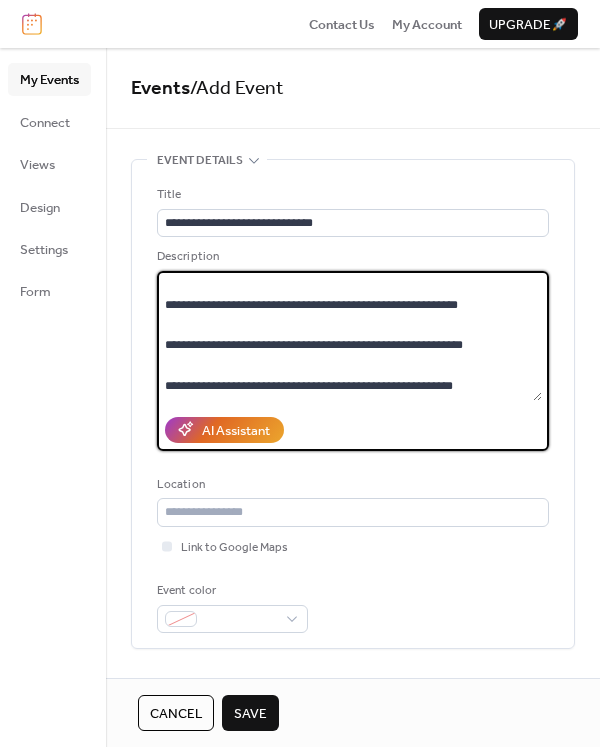 type on "**********" 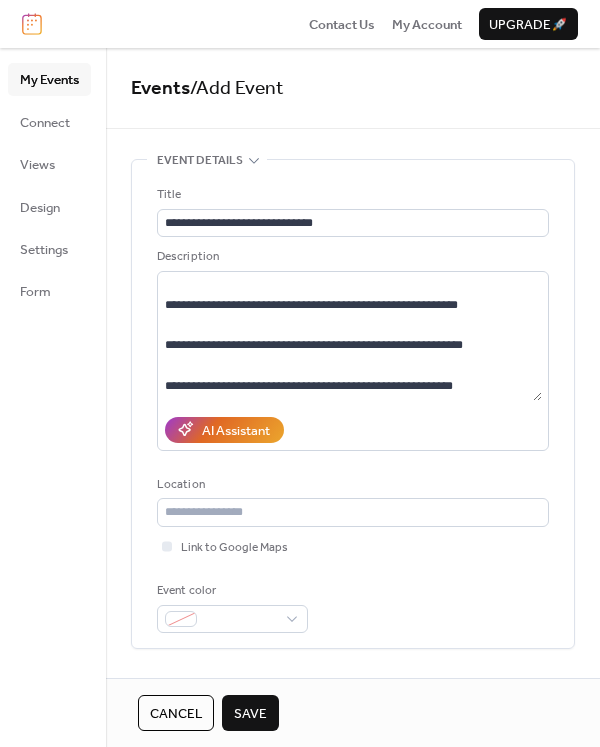 click on "**********" at bounding box center [353, 877] 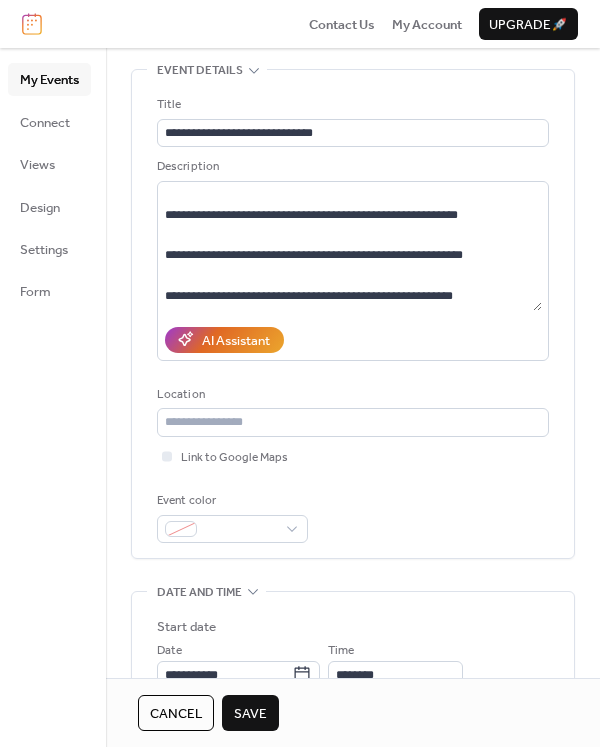 scroll, scrollTop: 356, scrollLeft: 0, axis: vertical 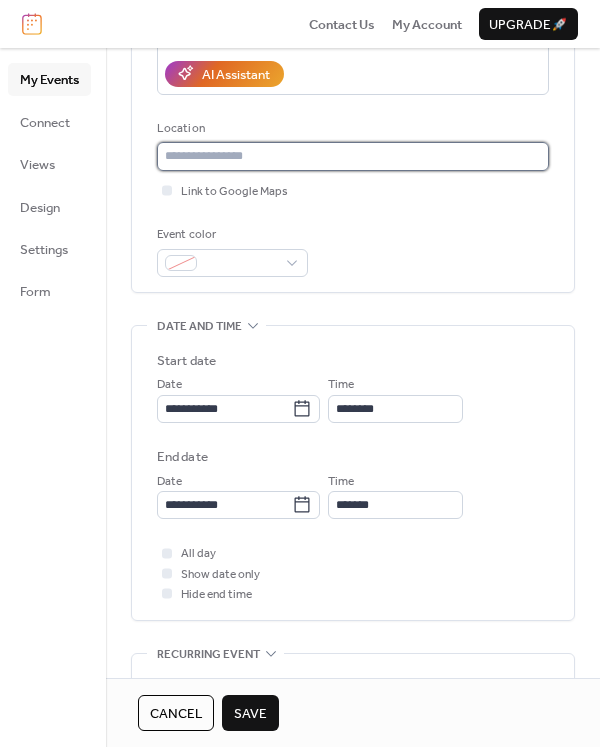 click at bounding box center (353, 156) 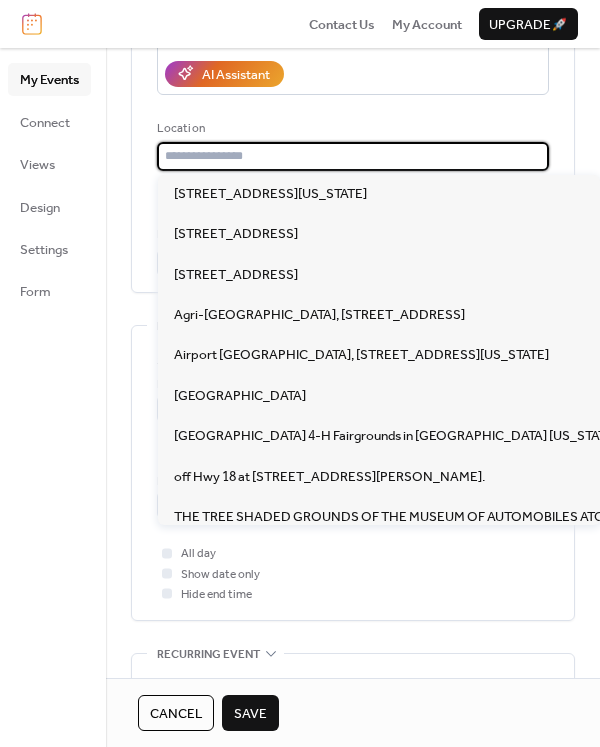paste on "**********" 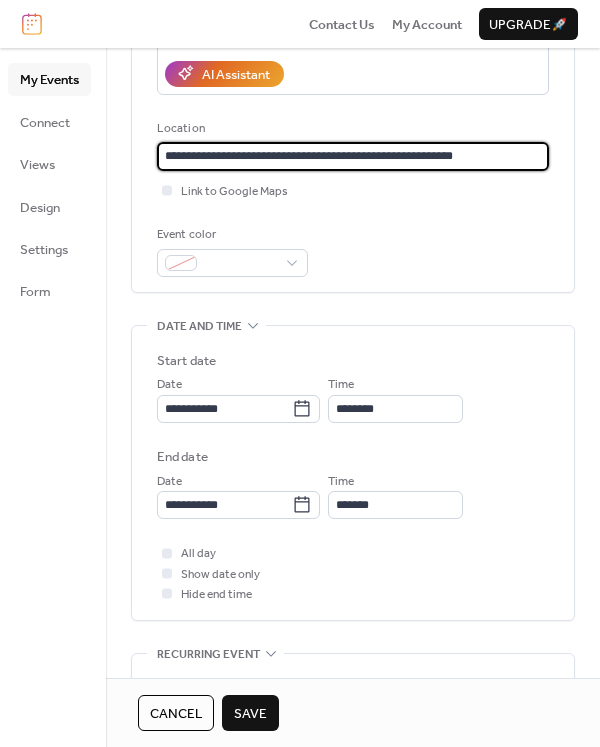type on "**********" 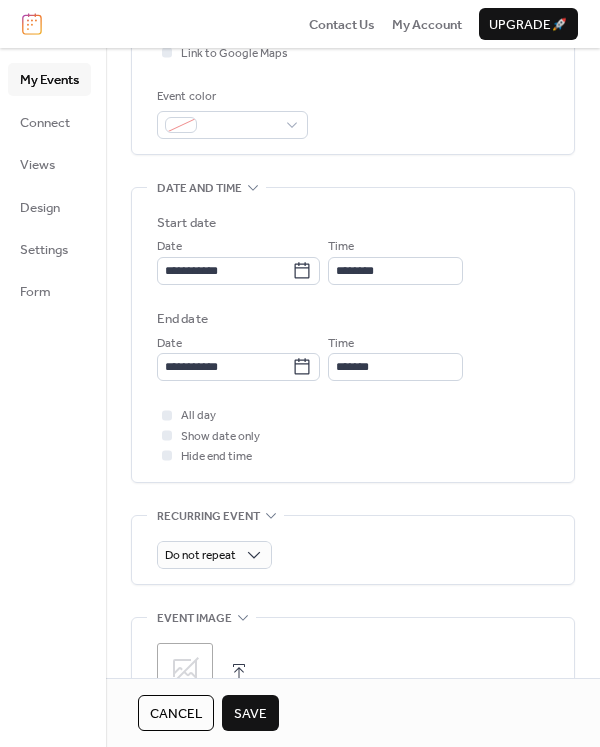 scroll, scrollTop: 498, scrollLeft: 0, axis: vertical 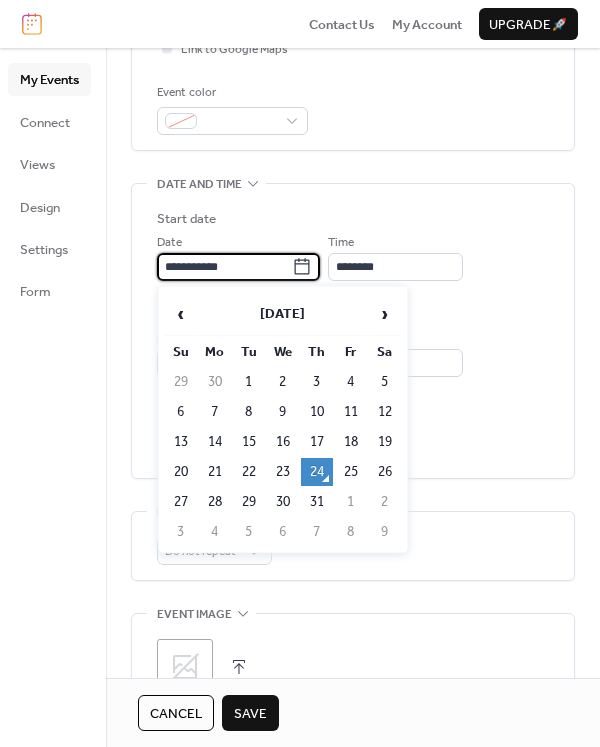 click on "**********" at bounding box center [224, 267] 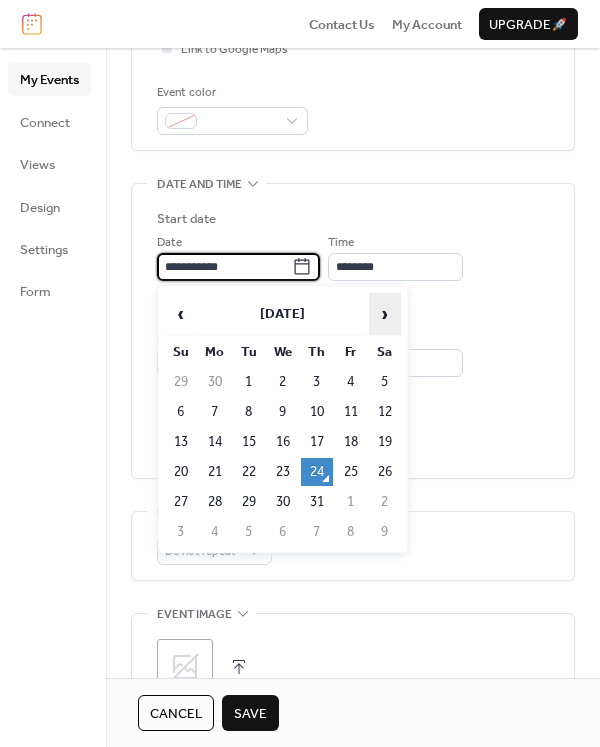 click on "›" at bounding box center (385, 314) 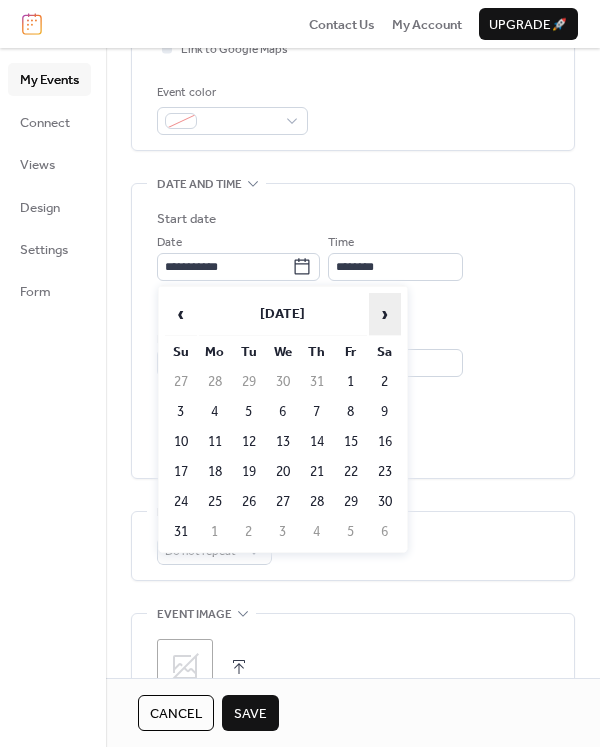 click on "›" at bounding box center (385, 314) 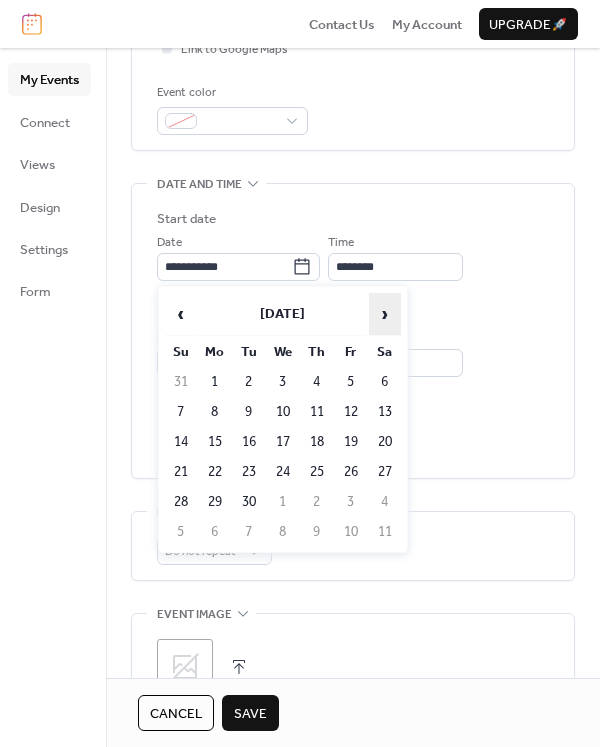 click on "›" at bounding box center (385, 314) 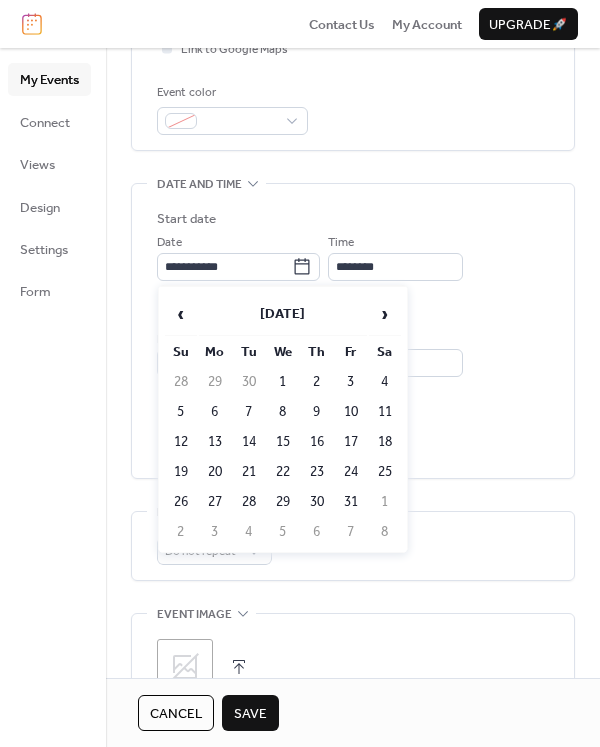 click on "19" at bounding box center [181, 472] 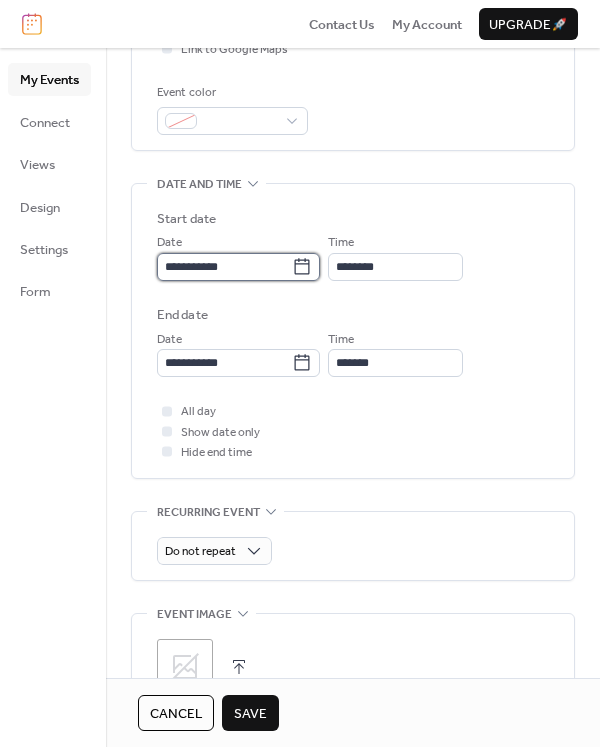 click on "**********" at bounding box center (224, 267) 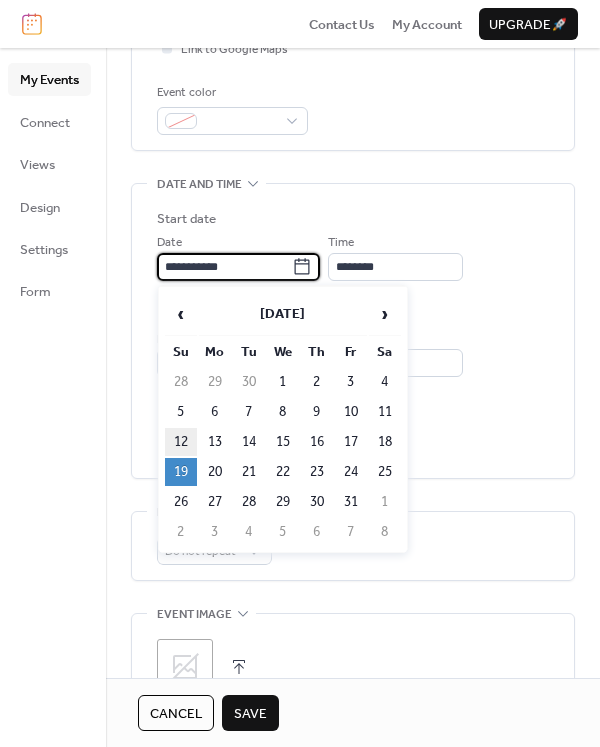 click on "12" at bounding box center (181, 442) 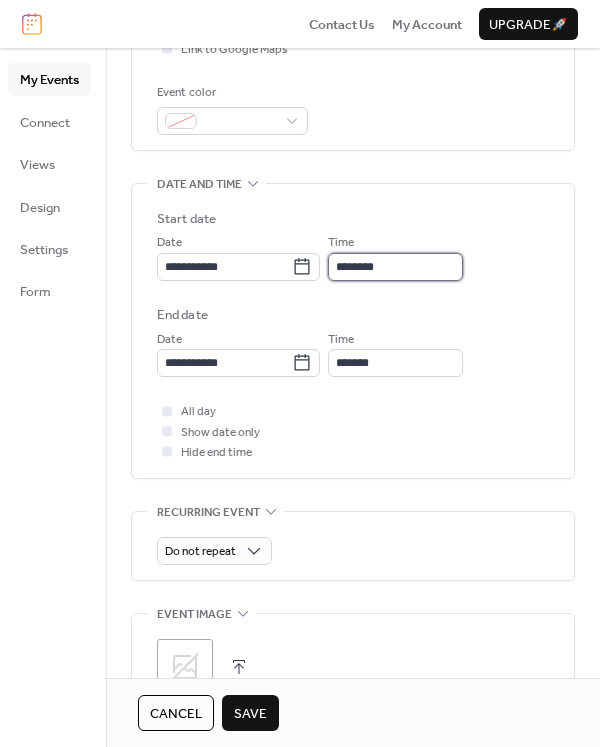 click on "********" at bounding box center [395, 267] 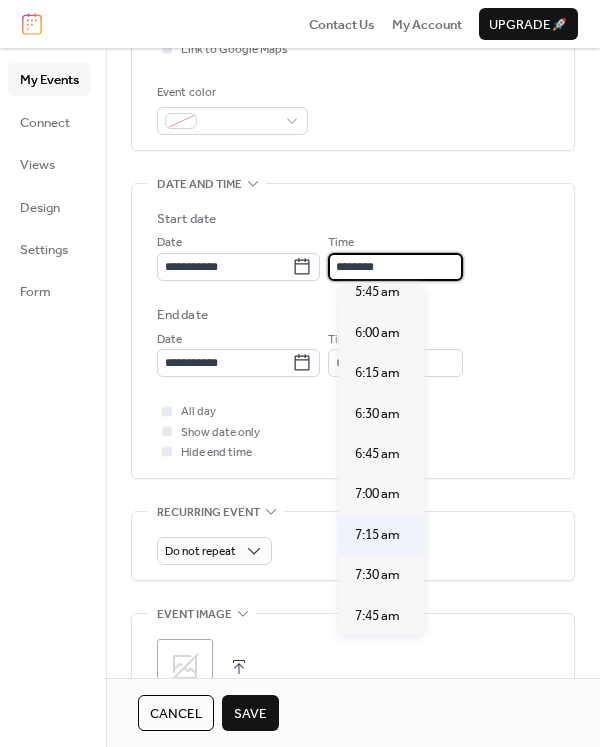 scroll, scrollTop: 976, scrollLeft: 0, axis: vertical 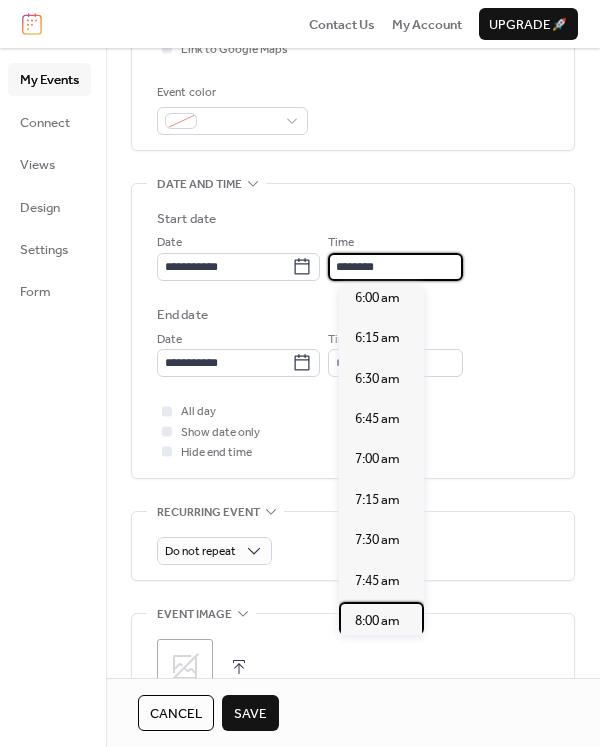 click on "8:00 am" at bounding box center [377, 621] 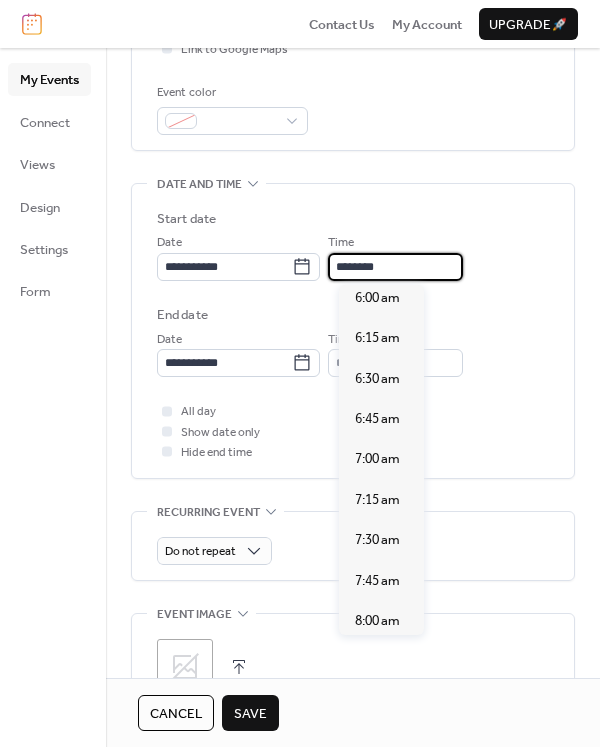 type on "*******" 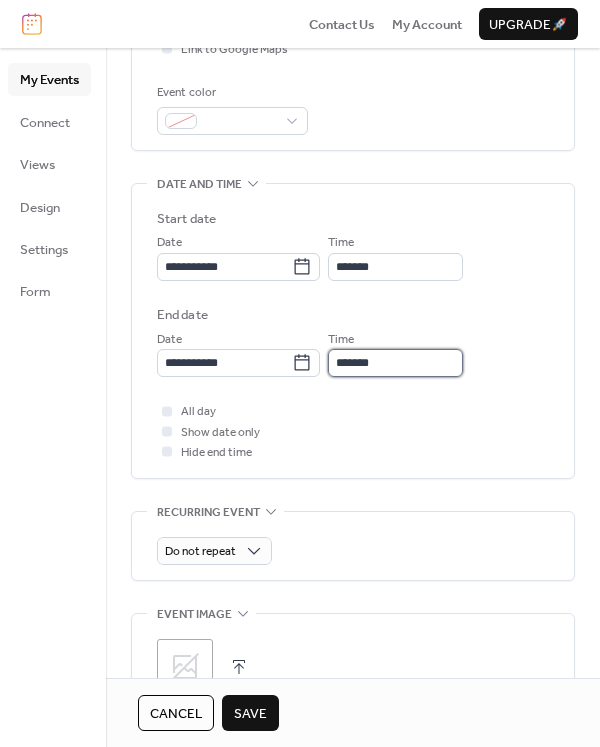 click on "*******" at bounding box center (395, 363) 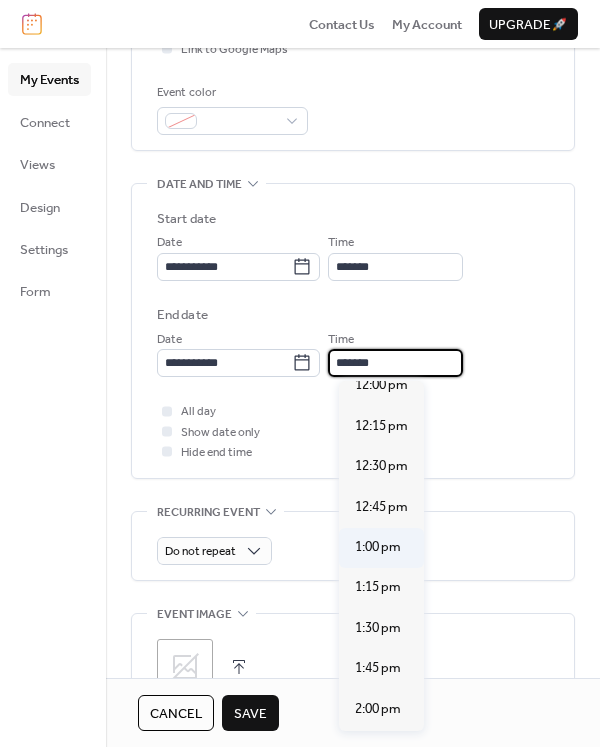scroll, scrollTop: 609, scrollLeft: 0, axis: vertical 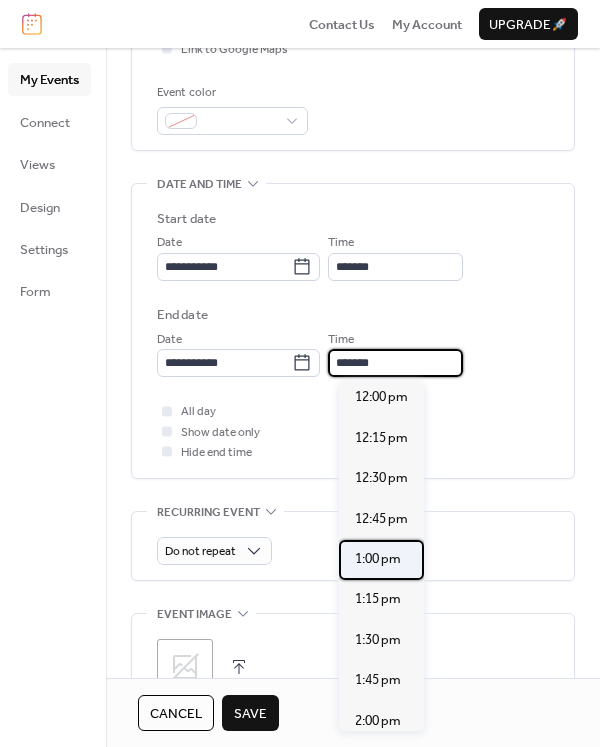 click on "1:00 pm" at bounding box center [378, 559] 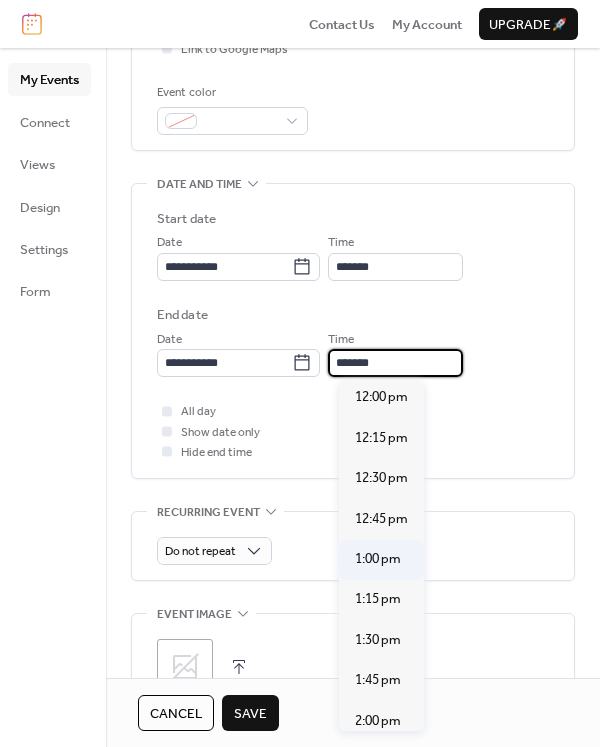 type on "*******" 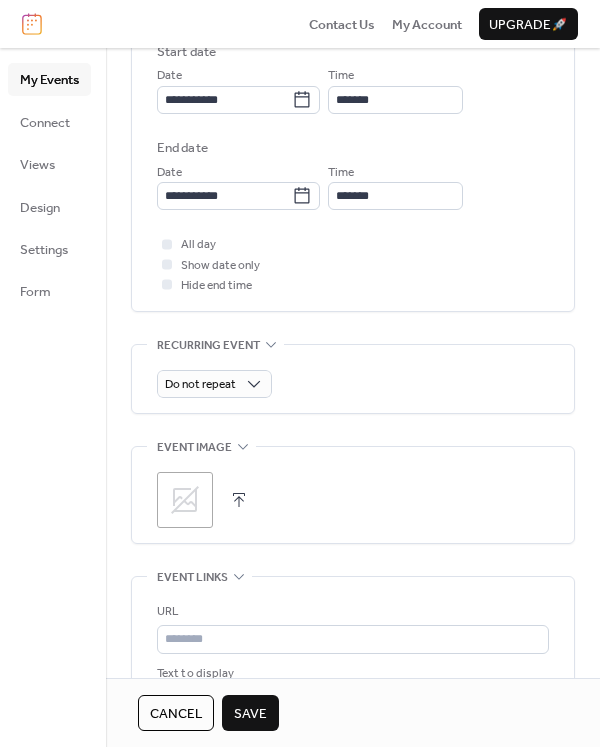 scroll, scrollTop: 668, scrollLeft: 0, axis: vertical 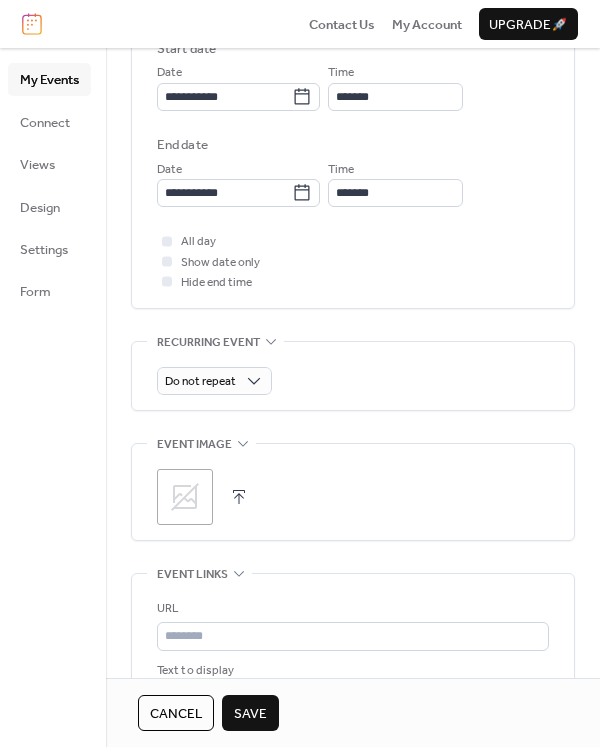 click at bounding box center [239, 497] 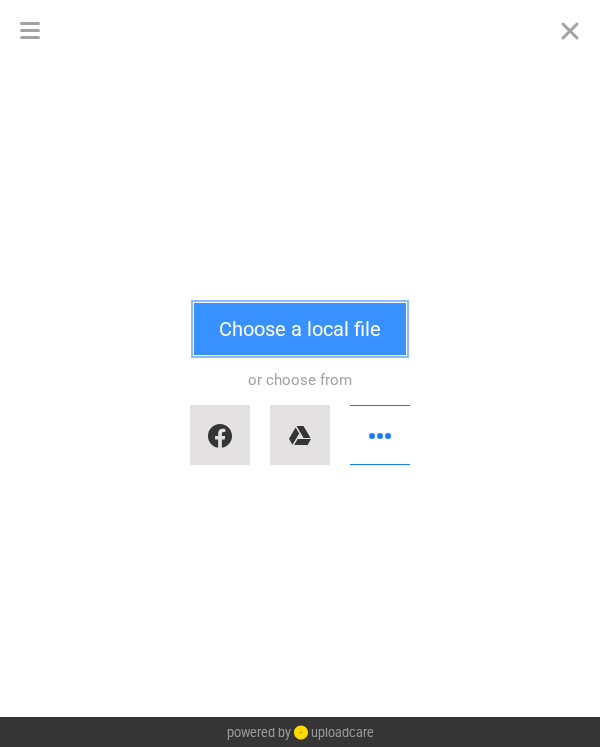 click on "Choose a local file" at bounding box center [300, 329] 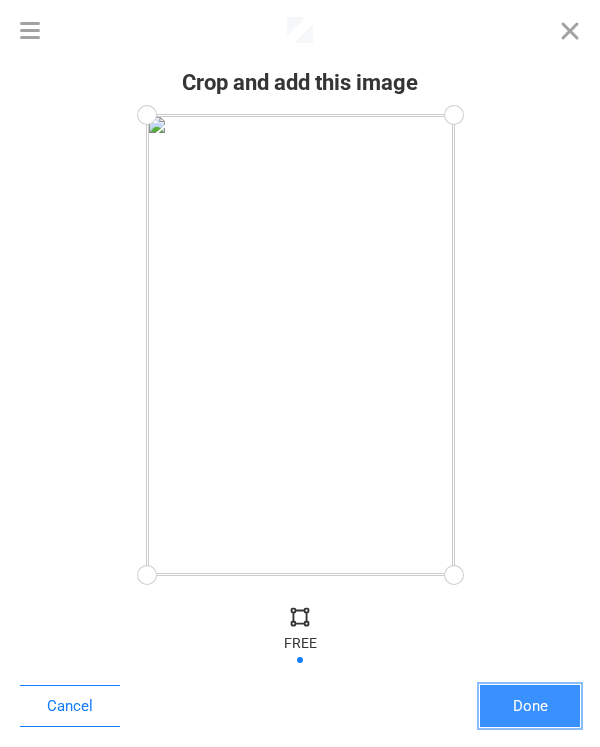 click on "Done" at bounding box center [530, 706] 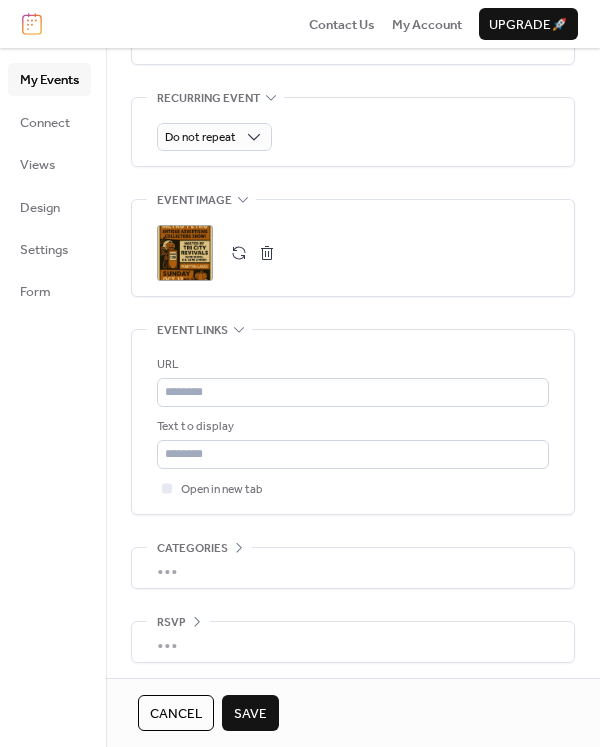 scroll, scrollTop: 917, scrollLeft: 0, axis: vertical 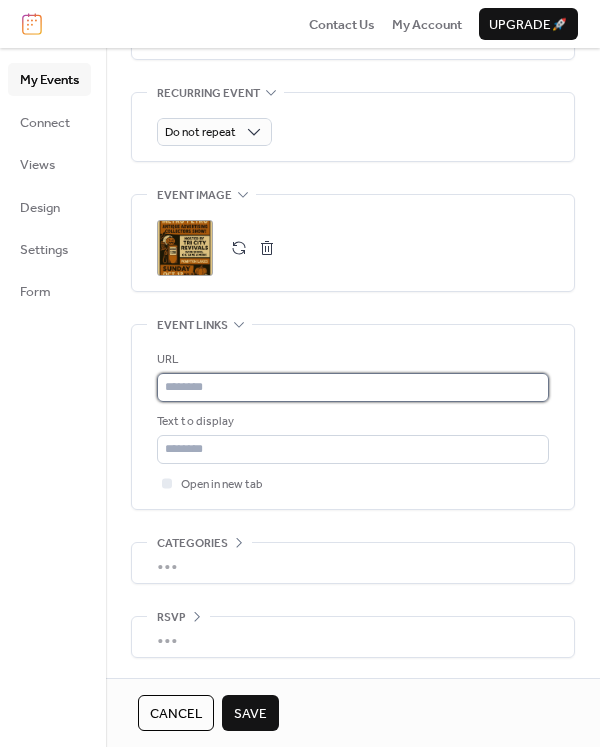 click at bounding box center (353, 387) 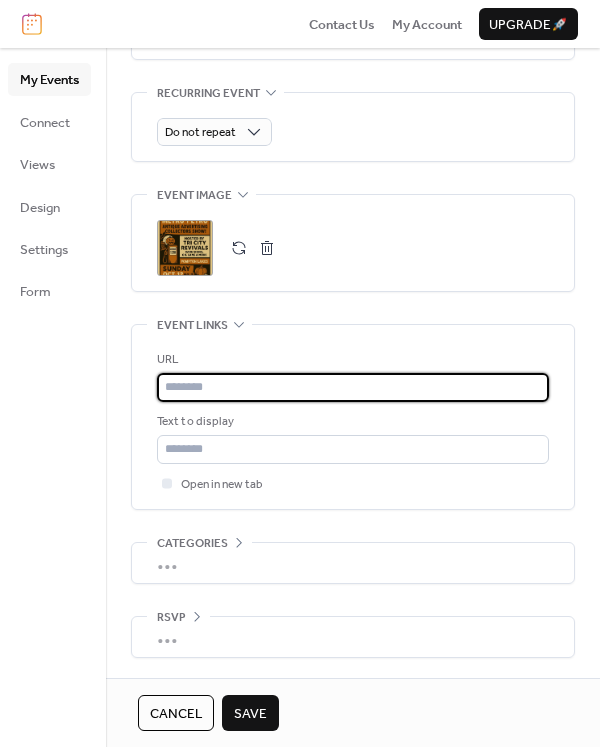 paste on "**********" 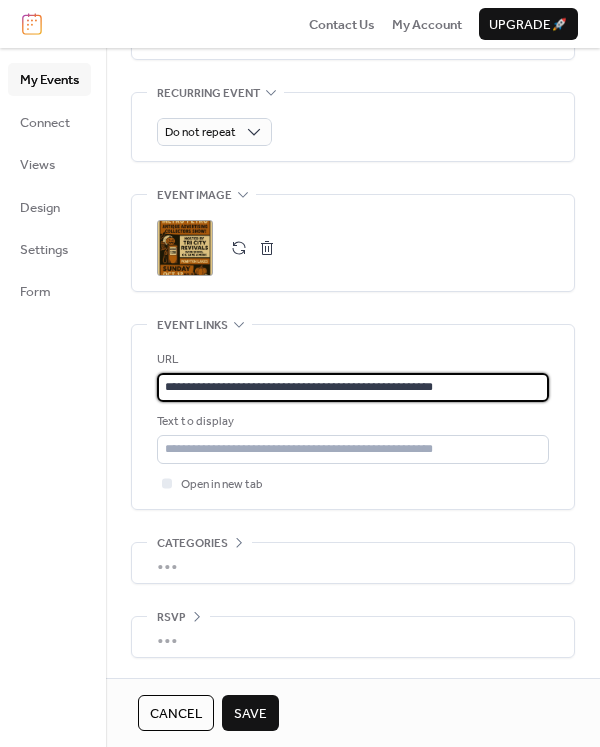 type on "**********" 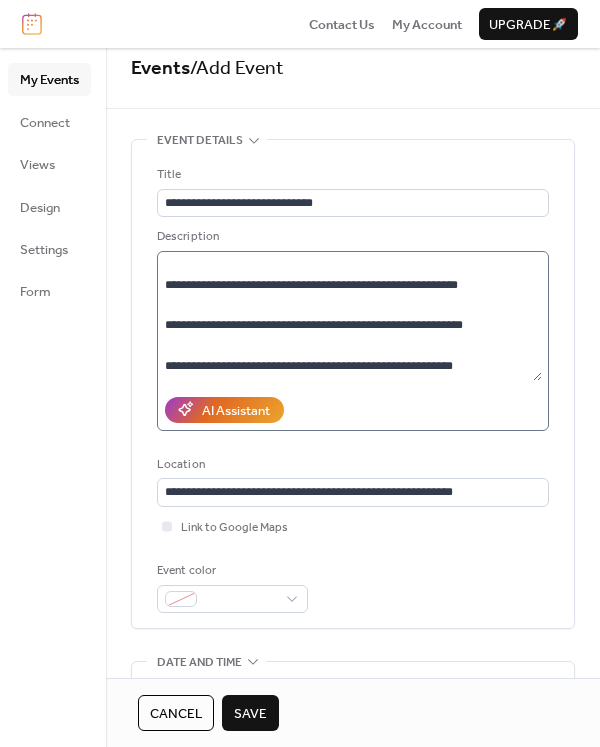 scroll, scrollTop: 0, scrollLeft: 0, axis: both 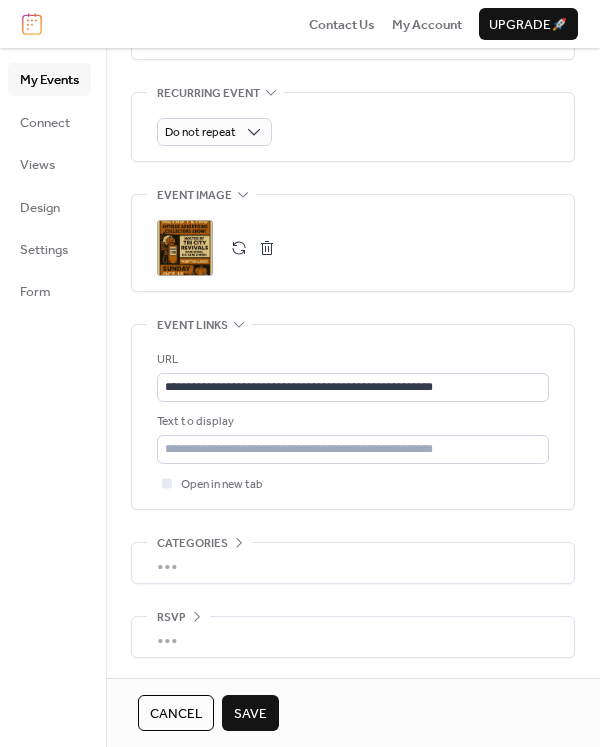click on "Save" at bounding box center (250, 714) 